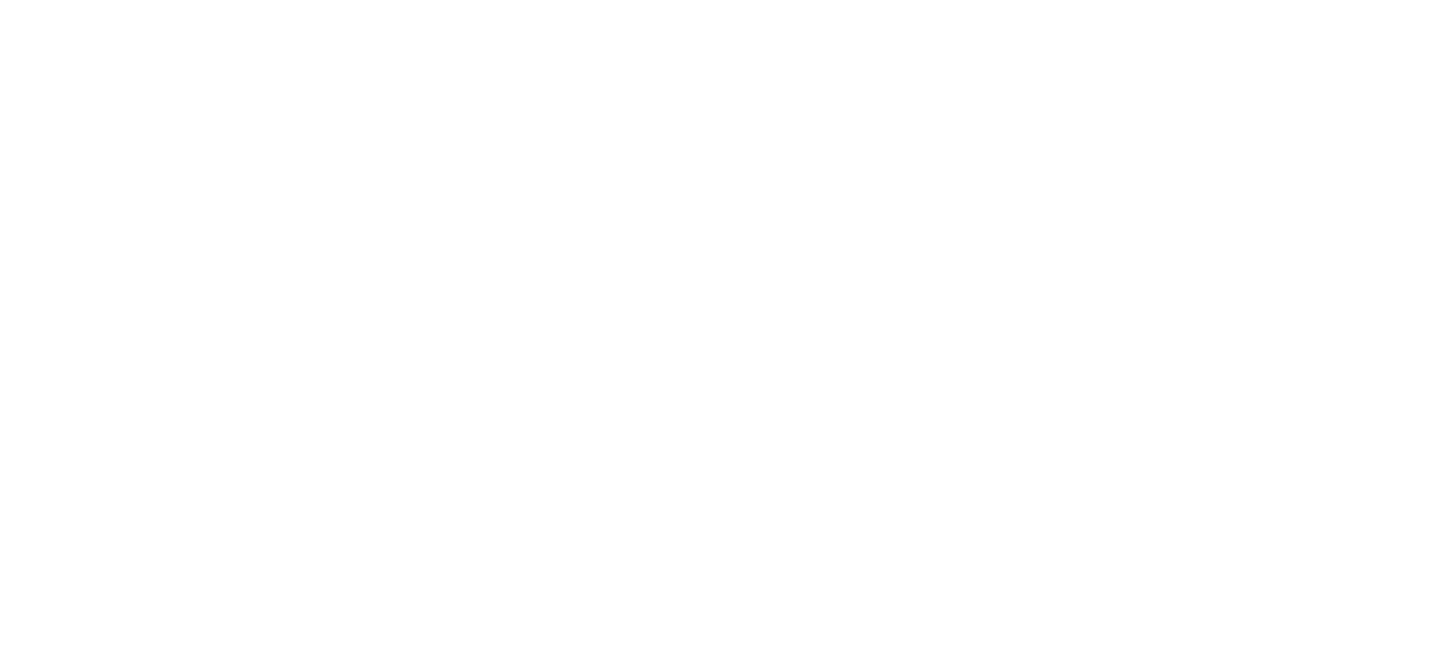 scroll, scrollTop: 0, scrollLeft: 0, axis: both 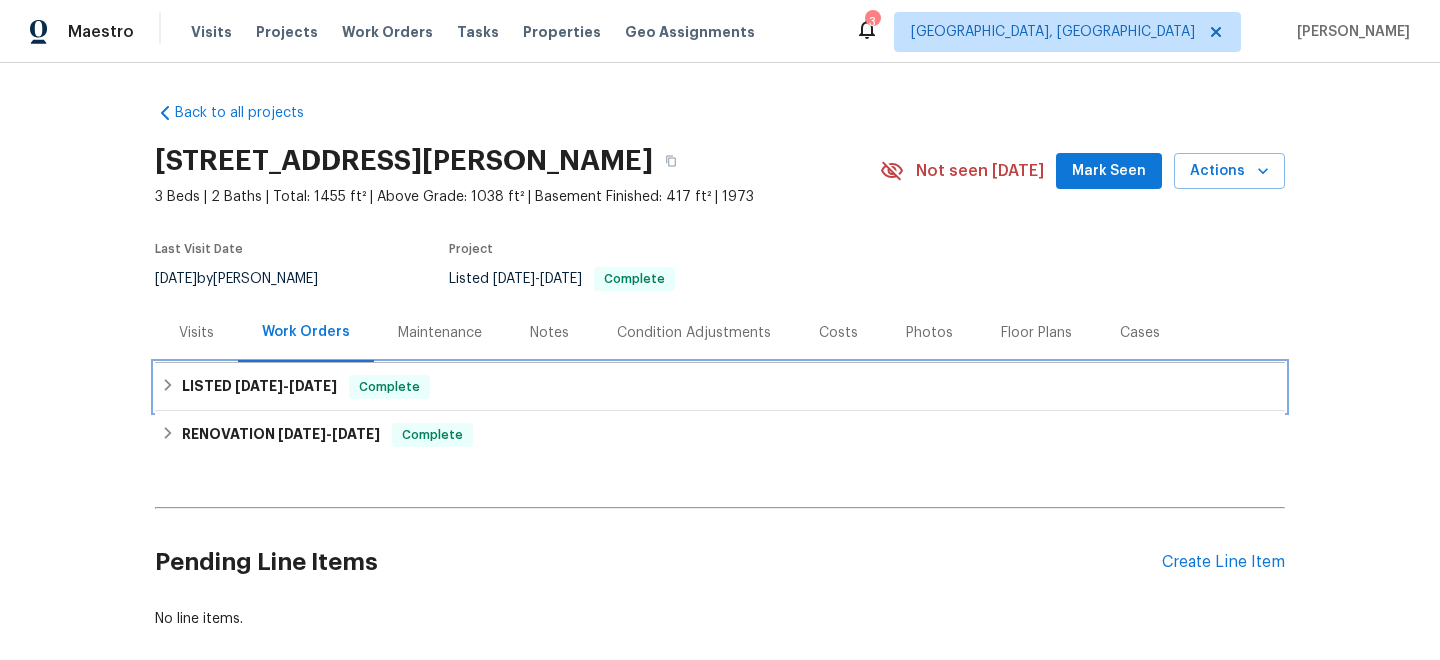 click on "LISTED   [DATE]  -  [DATE] Complete" at bounding box center (720, 387) 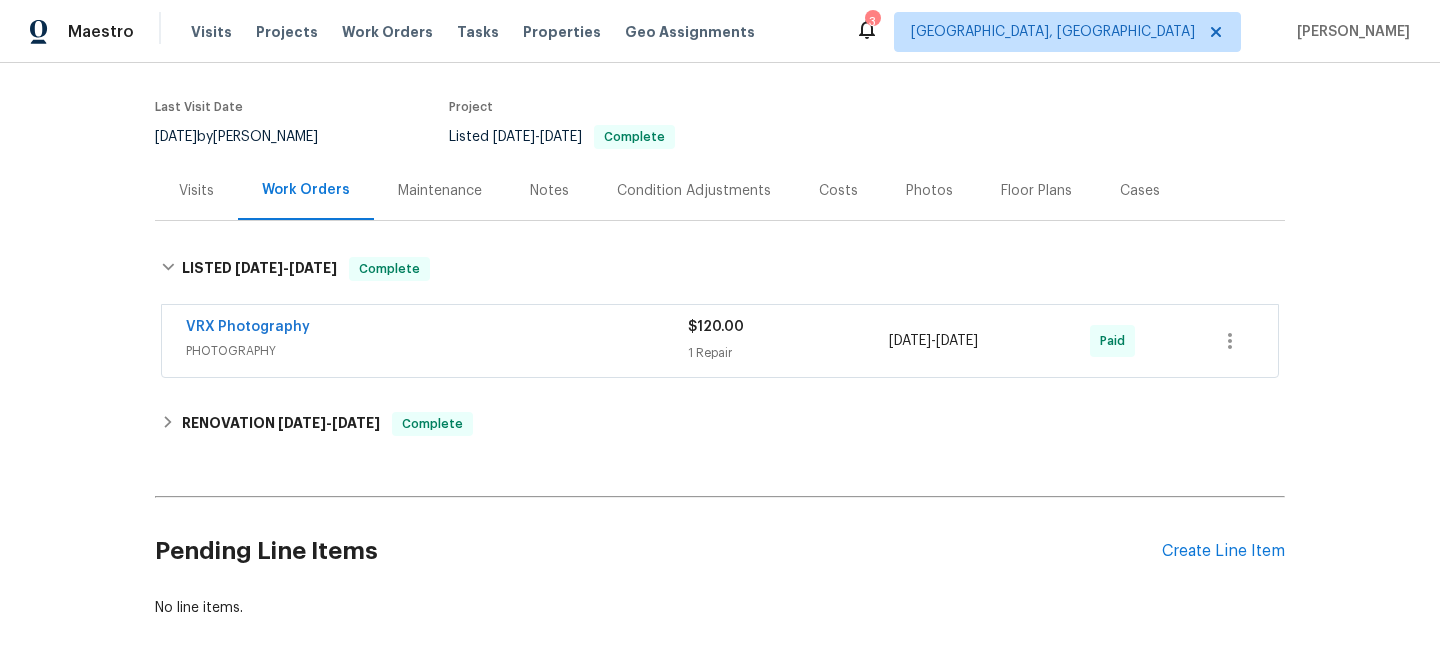 click on "PHOTOGRAPHY" at bounding box center [437, 351] 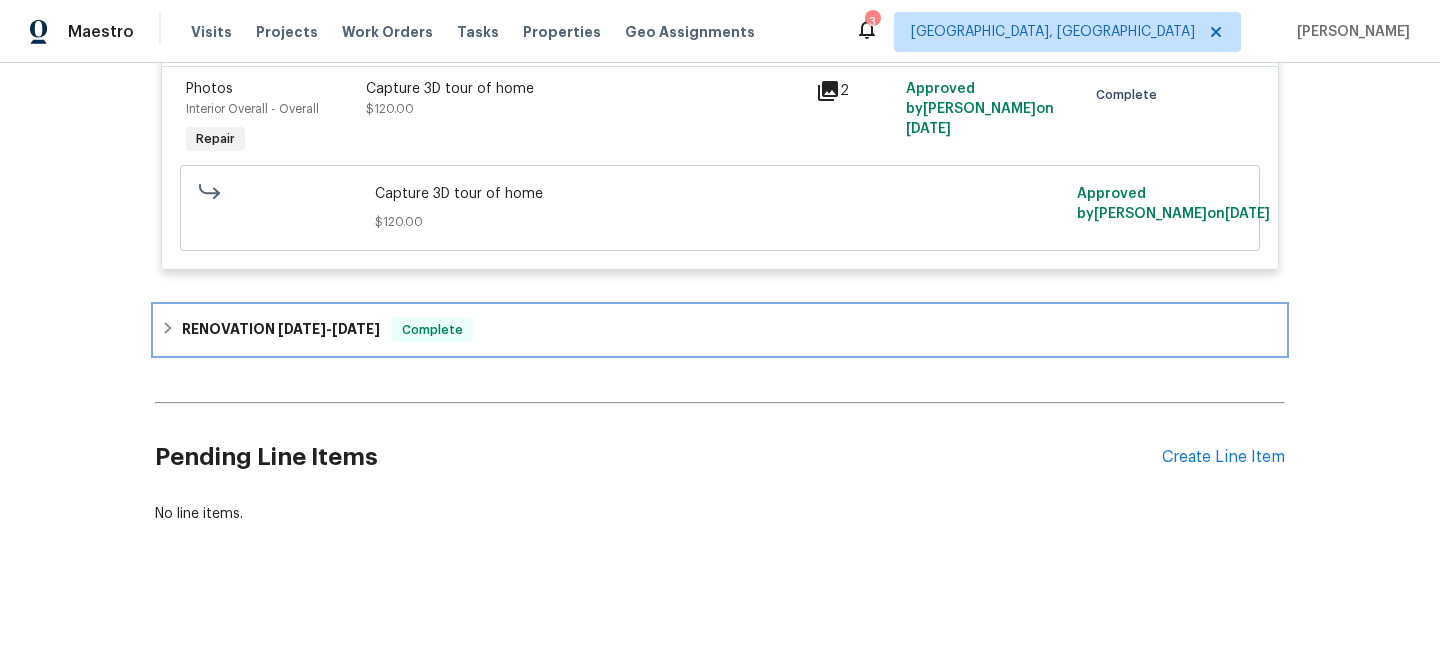 click on "RENOVATION   5/19/25  -  5/23/25 Complete" at bounding box center (720, 330) 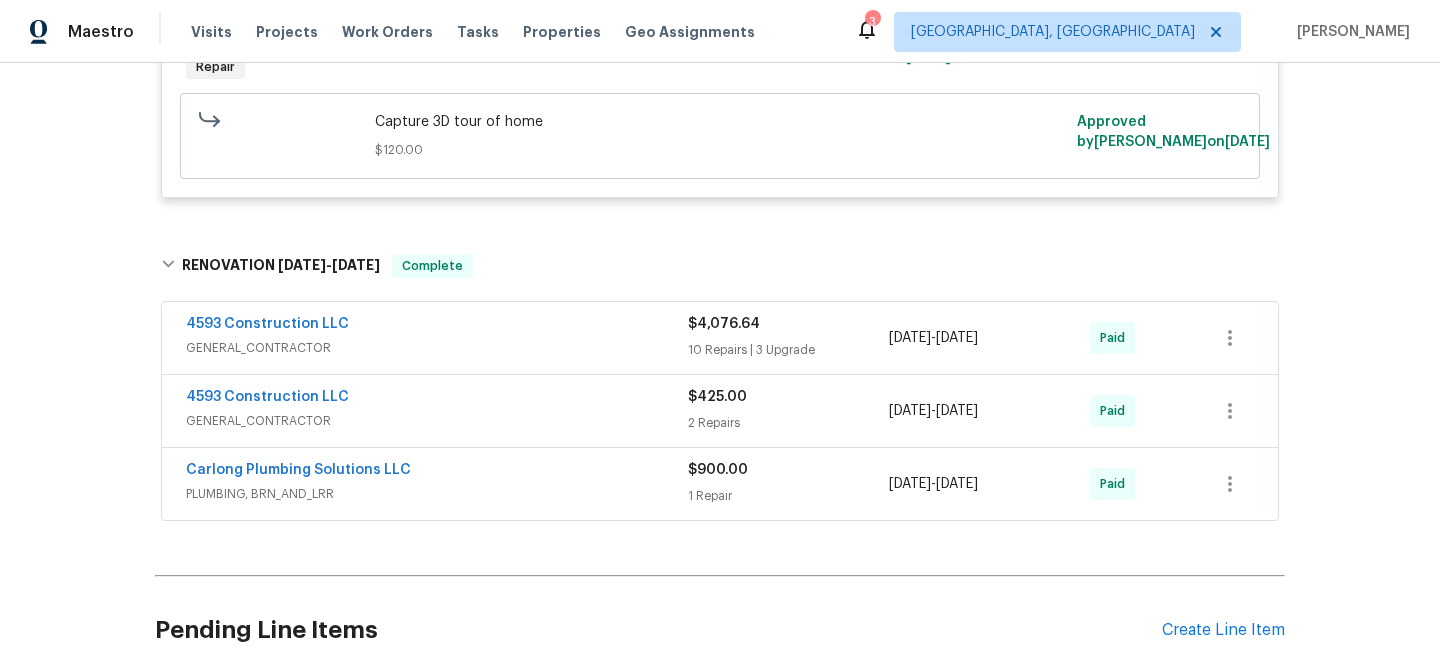 click on "GENERAL_CONTRACTOR" at bounding box center [437, 348] 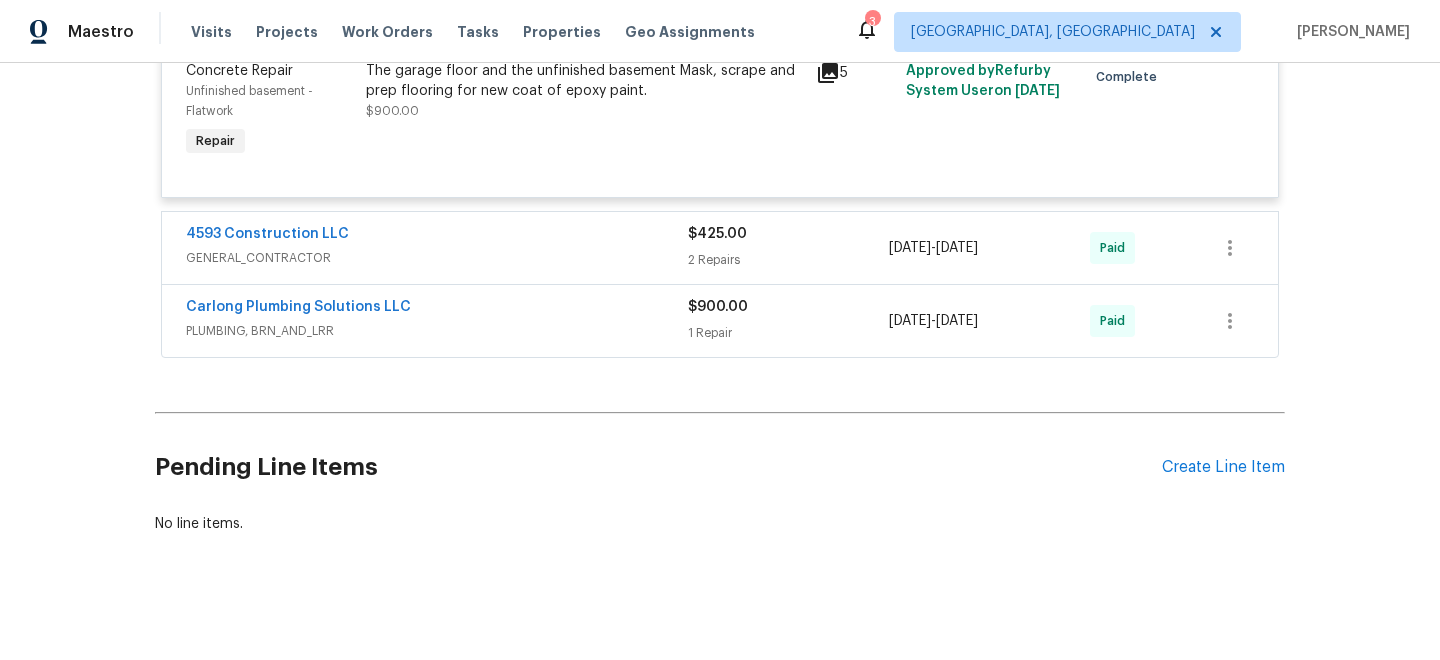 scroll, scrollTop: 3579, scrollLeft: 0, axis: vertical 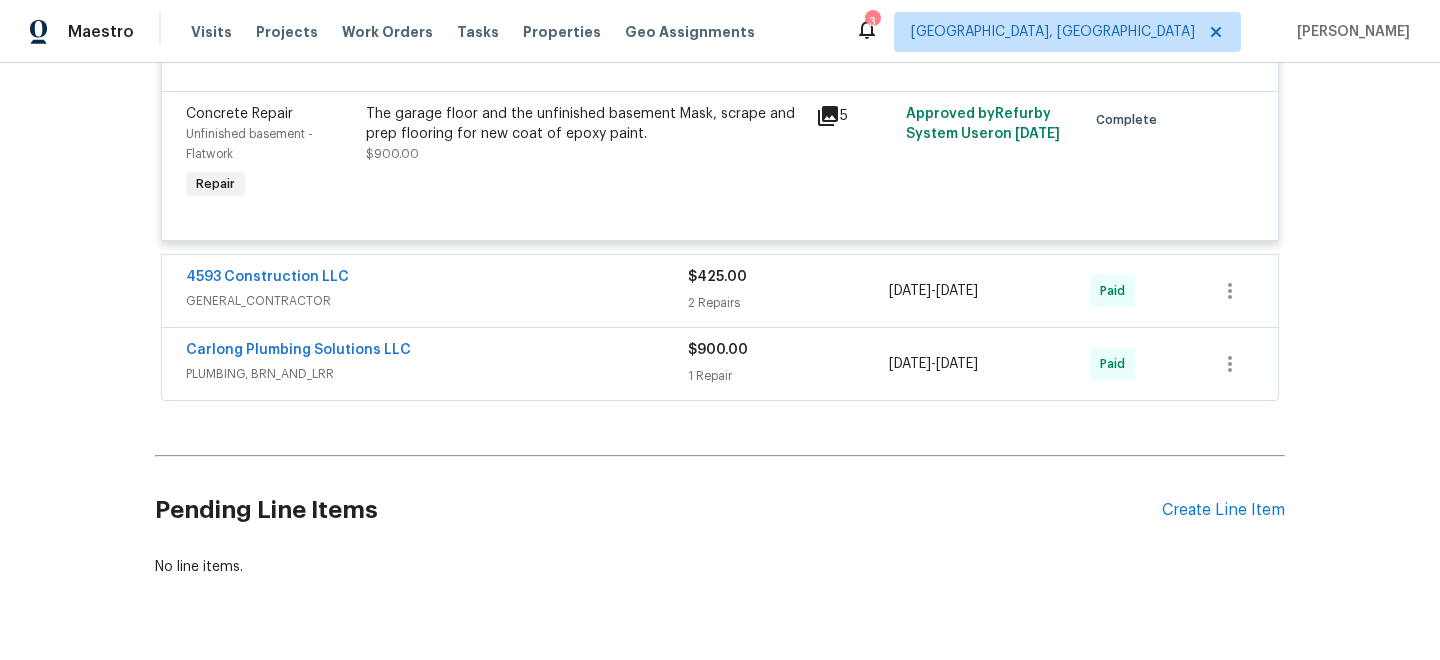 click on "4593 Construction LLC" at bounding box center (437, 279) 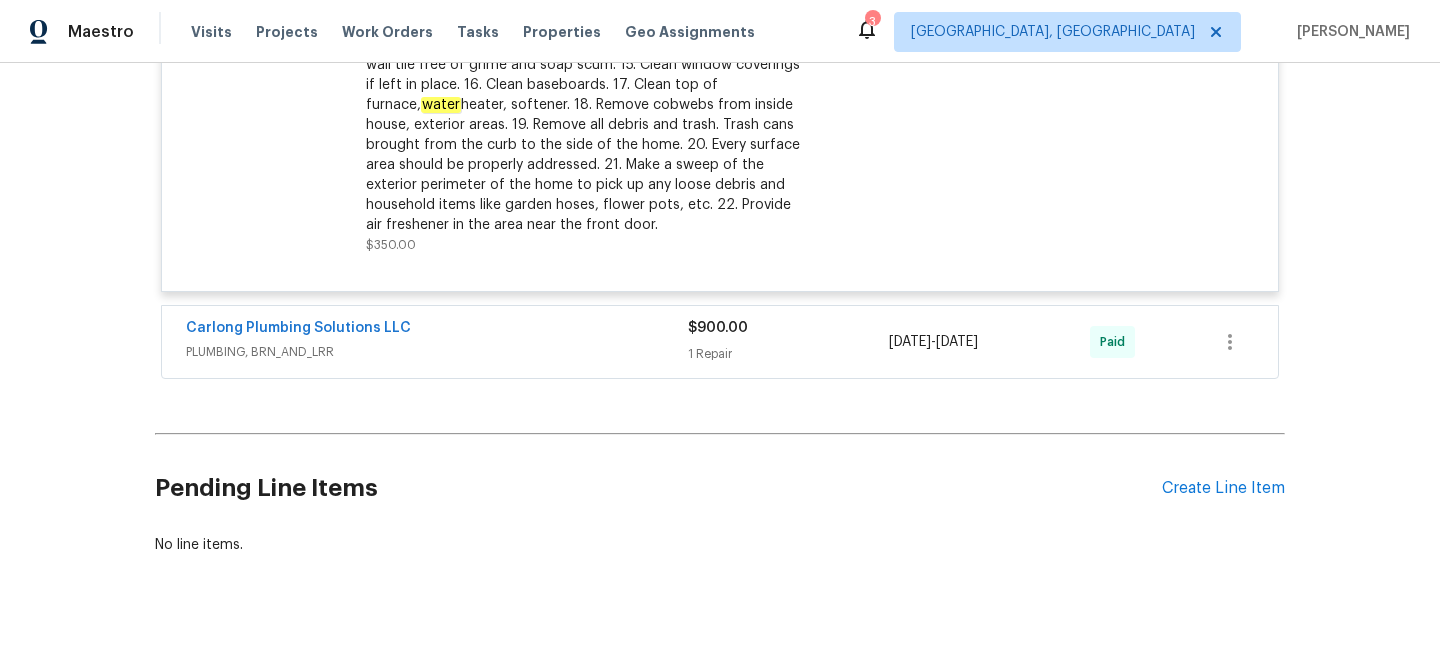 scroll, scrollTop: 4519, scrollLeft: 0, axis: vertical 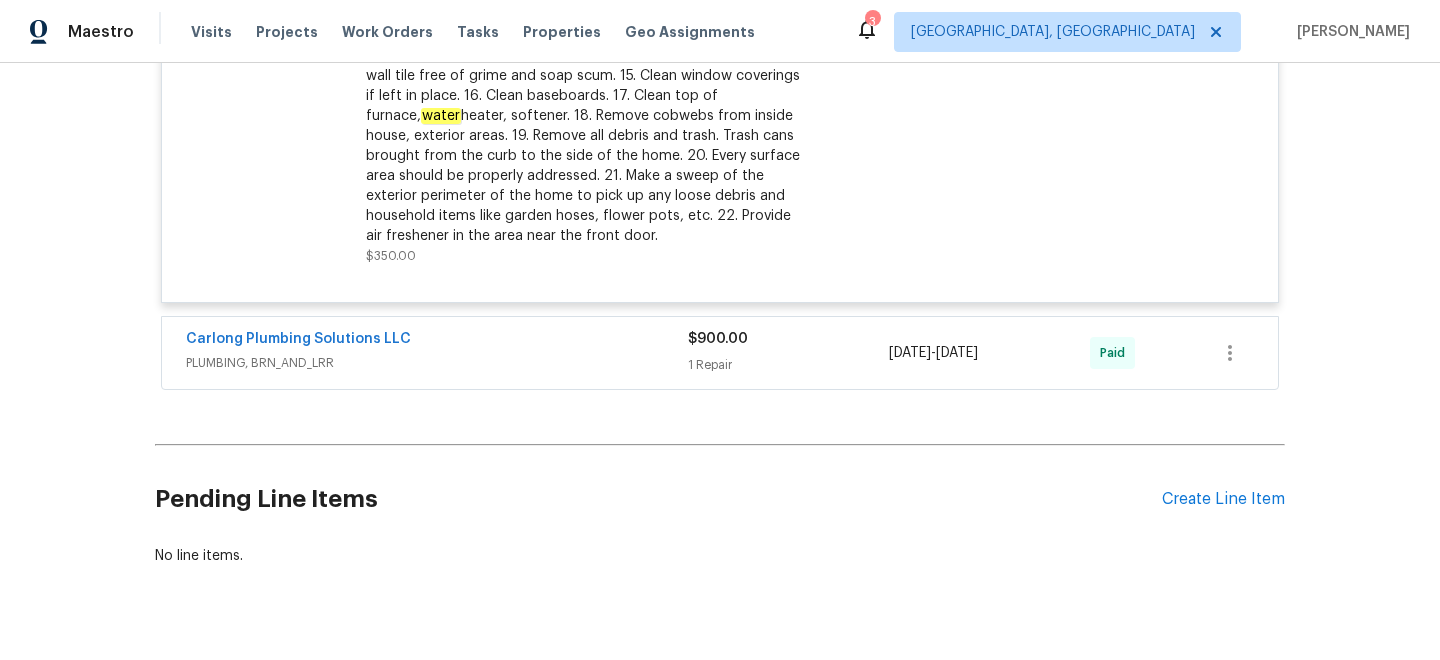 click on "Carlong Plumbing Solutions LLC" at bounding box center [437, 341] 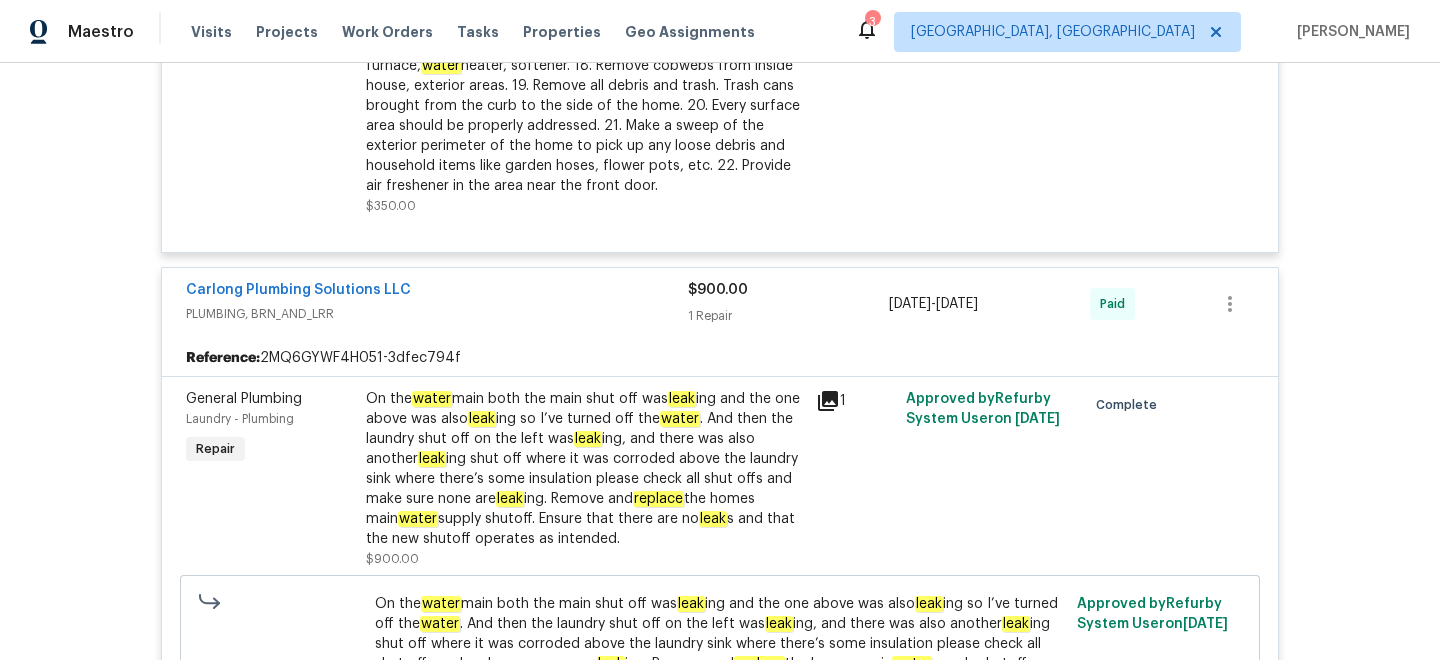 scroll, scrollTop: 4619, scrollLeft: 0, axis: vertical 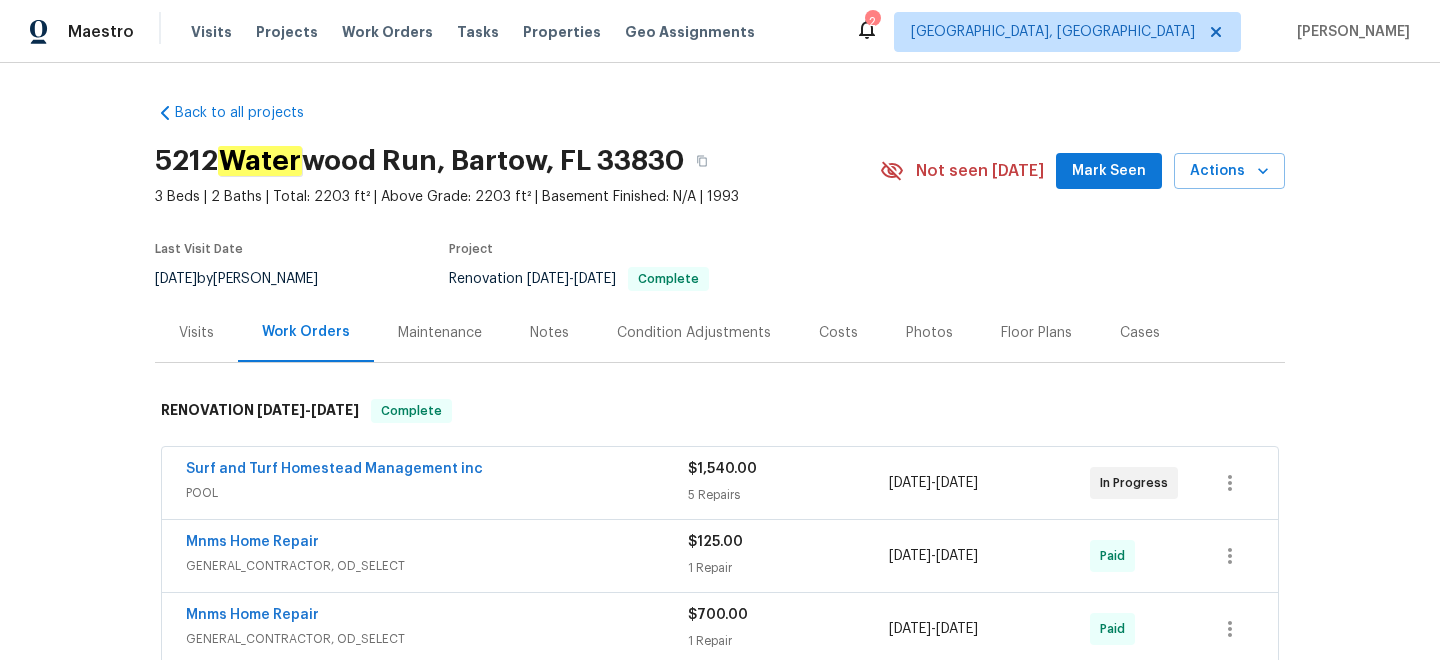click on "Surf and Turf Homestead Management inc" at bounding box center [437, 471] 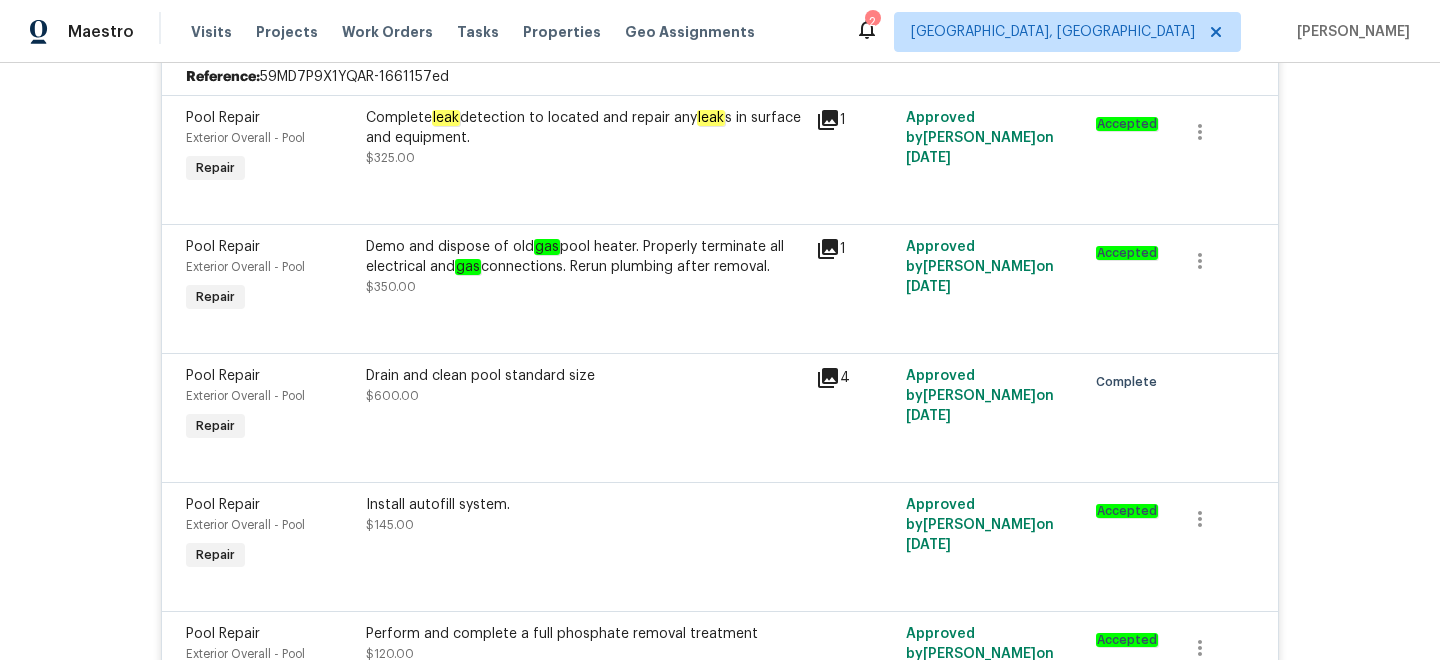 scroll, scrollTop: 655, scrollLeft: 0, axis: vertical 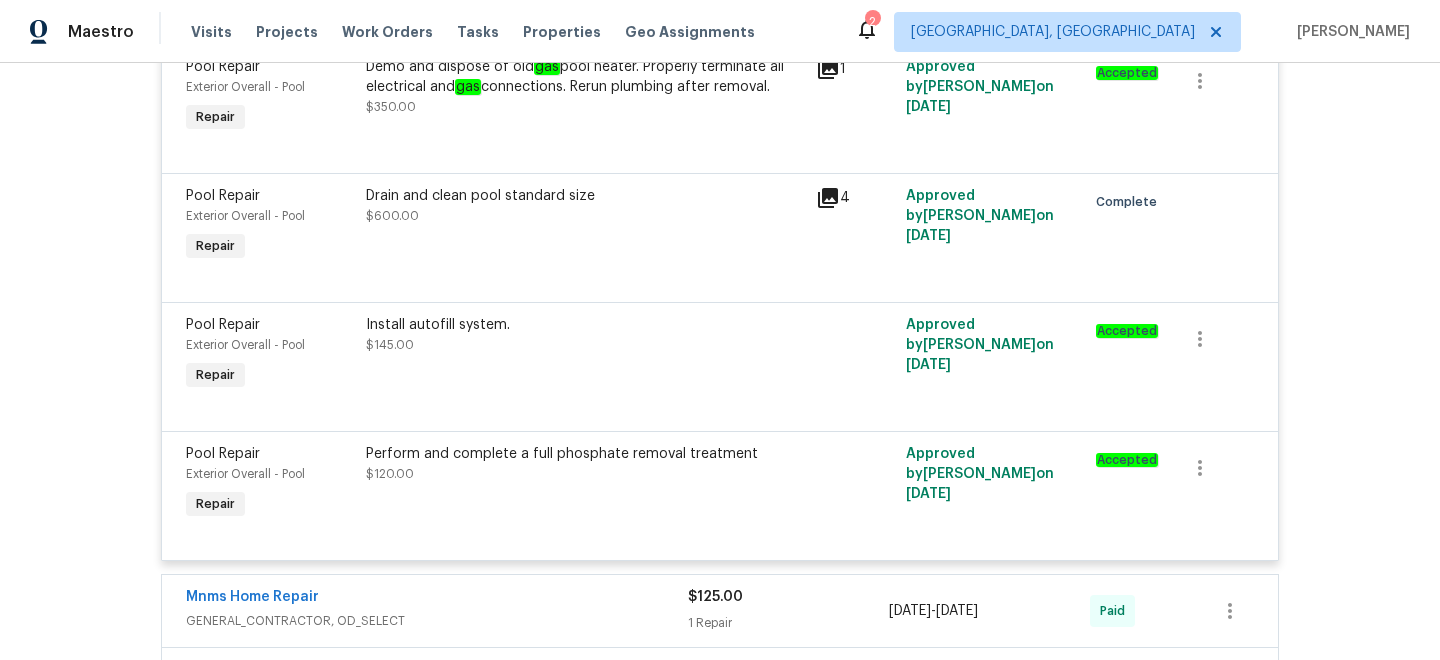 click at bounding box center [720, 407] 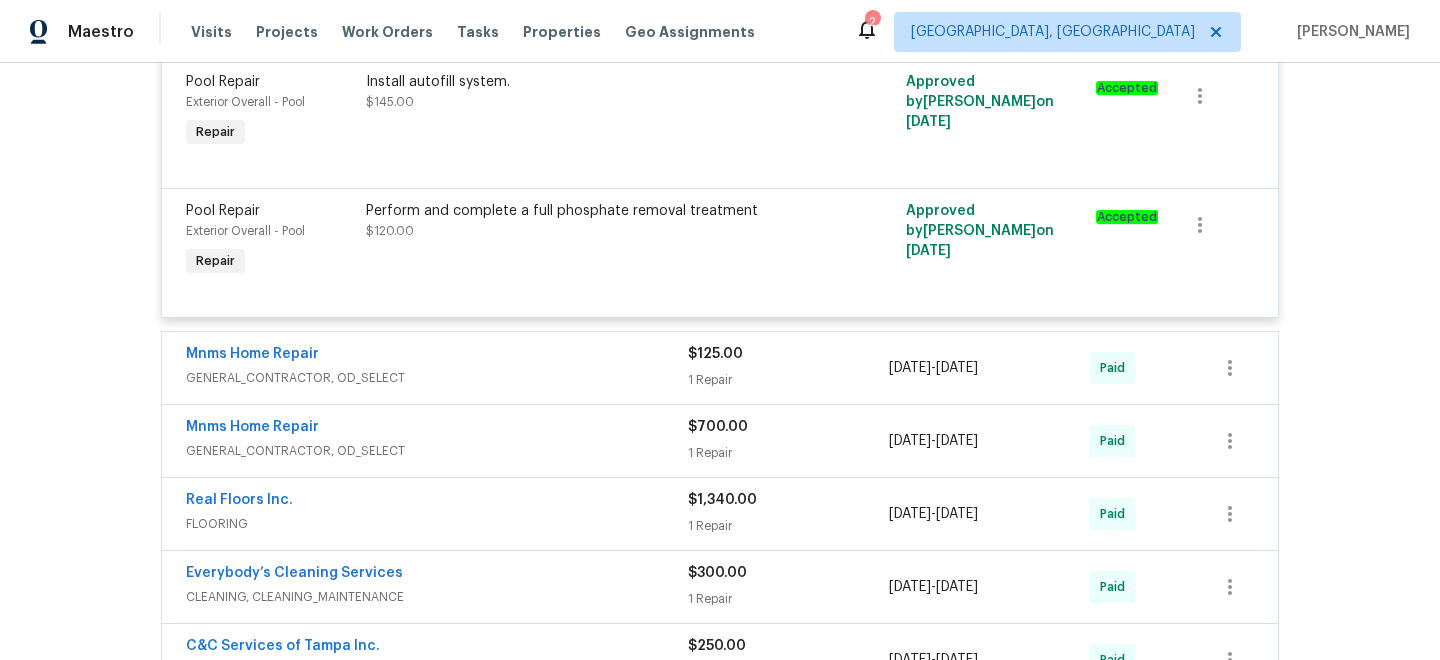 scroll, scrollTop: 900, scrollLeft: 0, axis: vertical 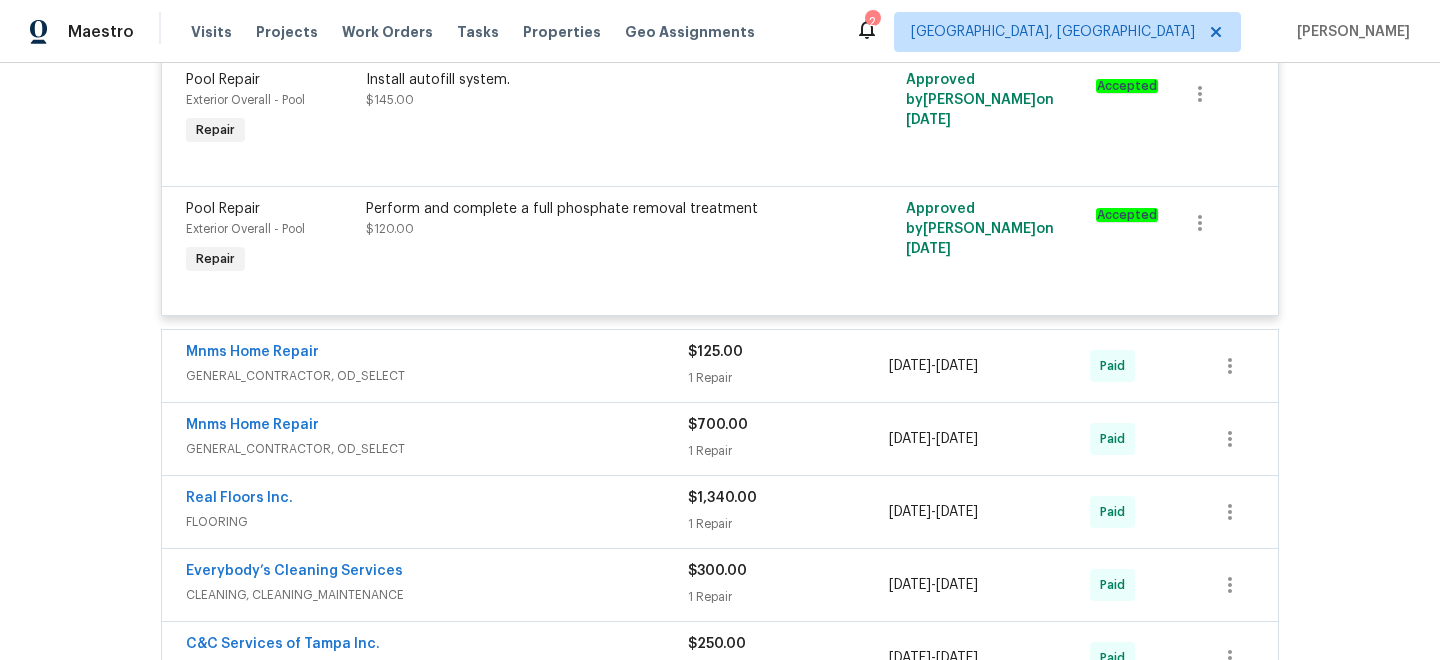 click on "GENERAL_CONTRACTOR, OD_SELECT" at bounding box center [437, 376] 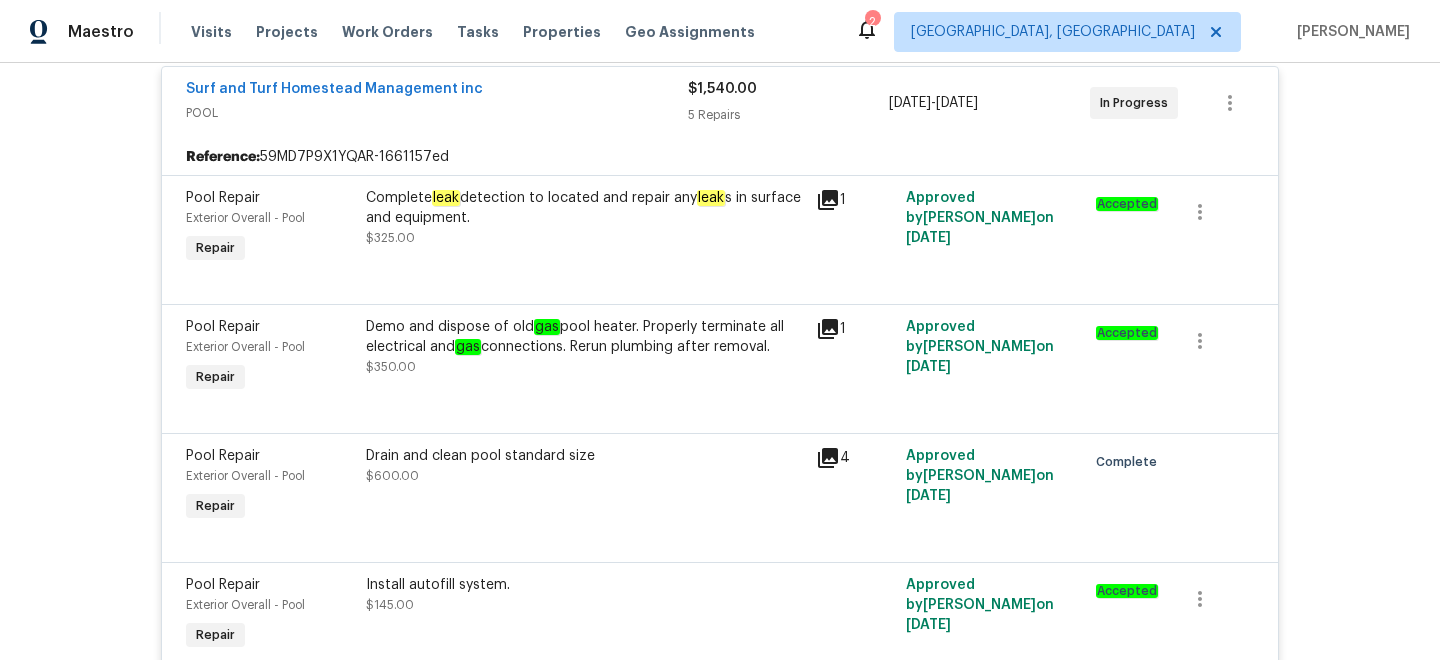 scroll, scrollTop: 0, scrollLeft: 0, axis: both 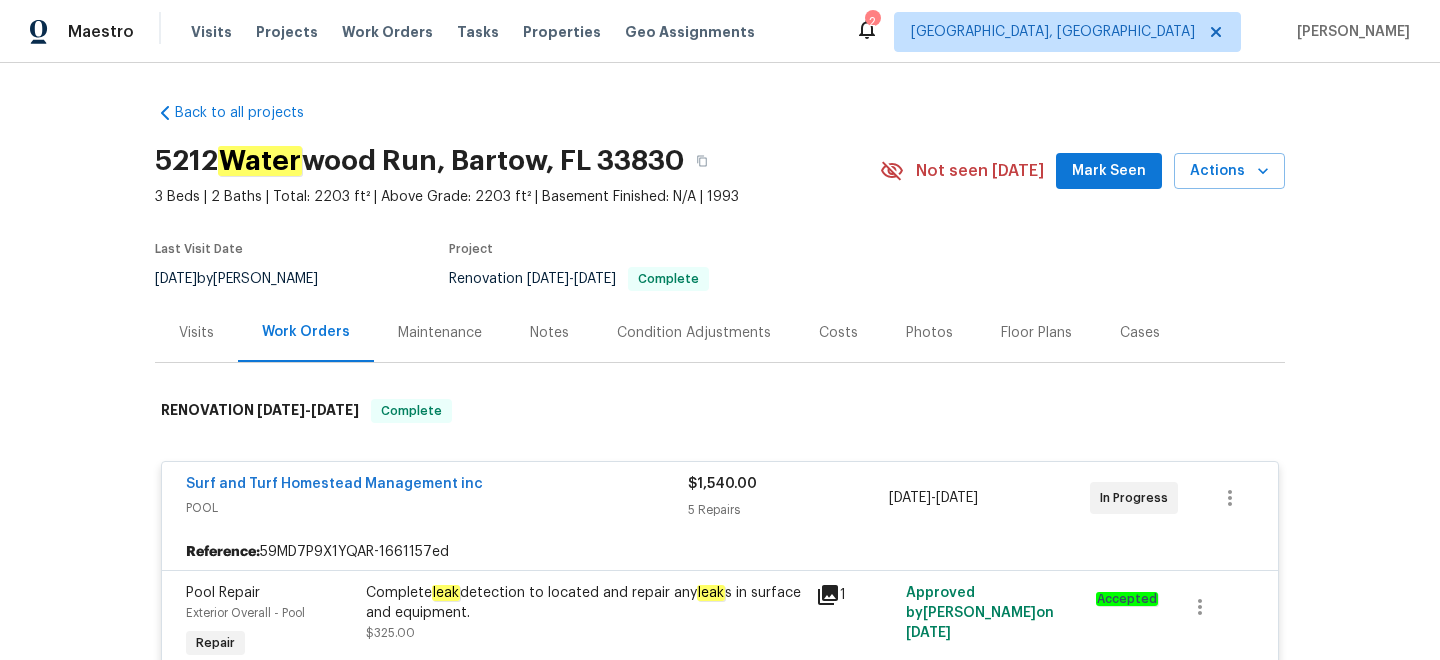 click on "Notes" at bounding box center [549, 333] 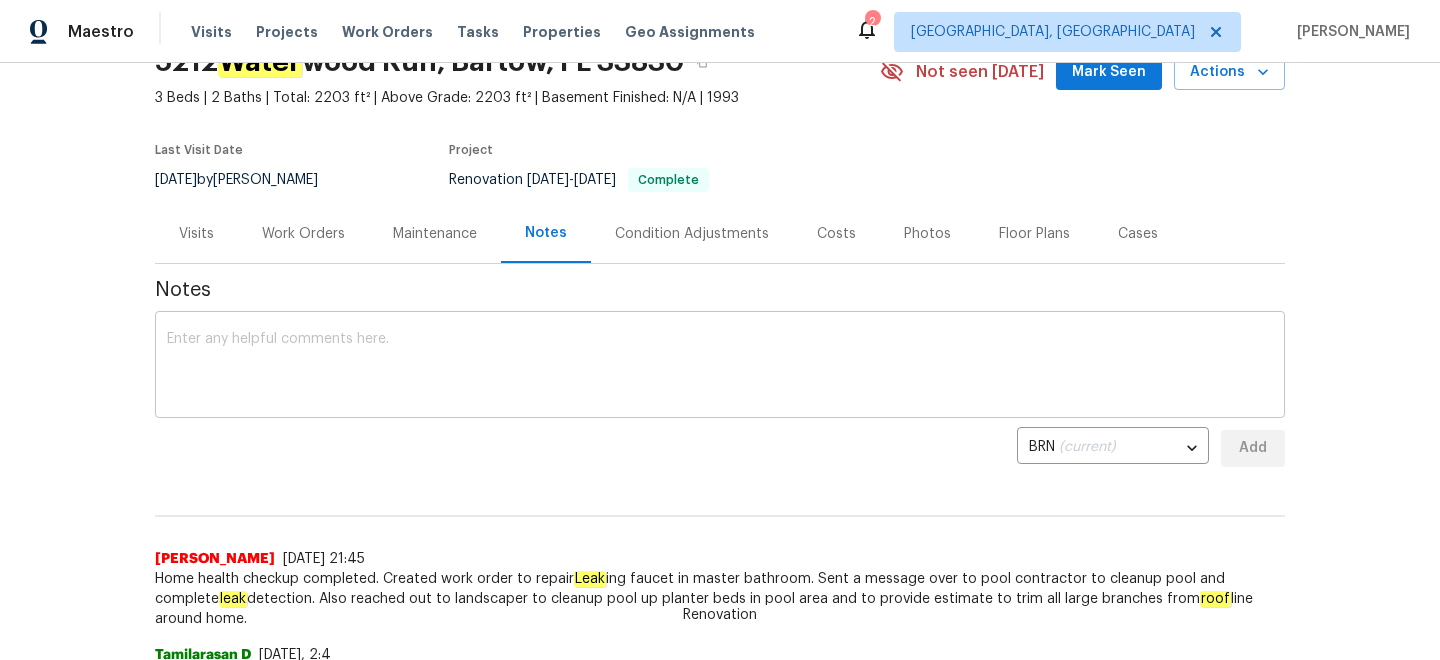 scroll, scrollTop: 0, scrollLeft: 0, axis: both 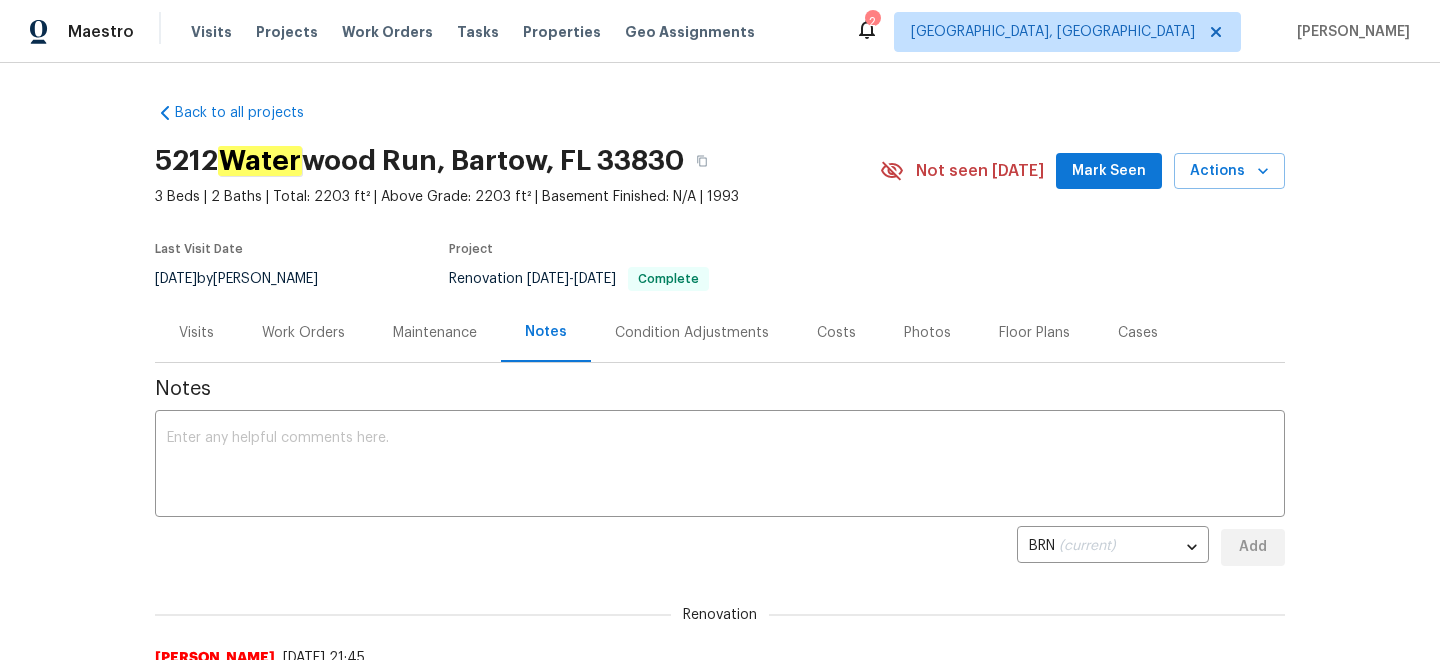 click on "Work Orders" at bounding box center [303, 333] 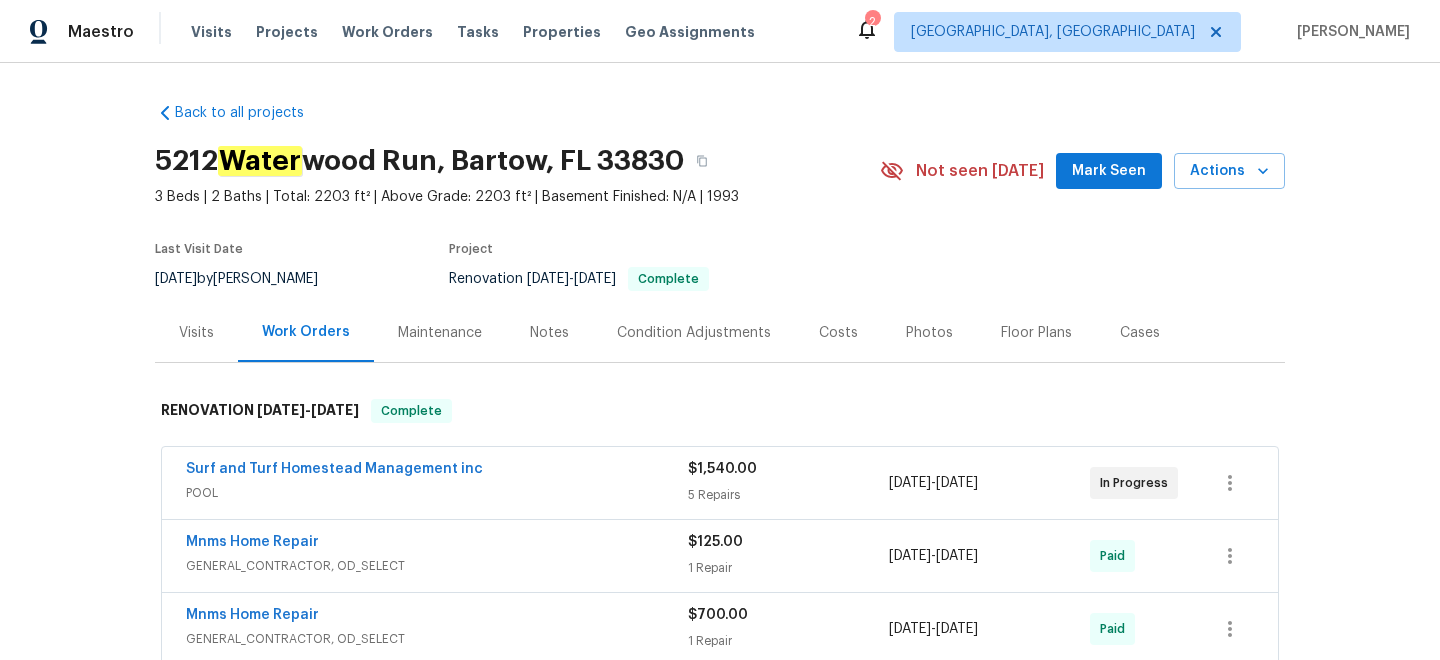 click on "Surf and Turf Homestead Management inc" at bounding box center (437, 471) 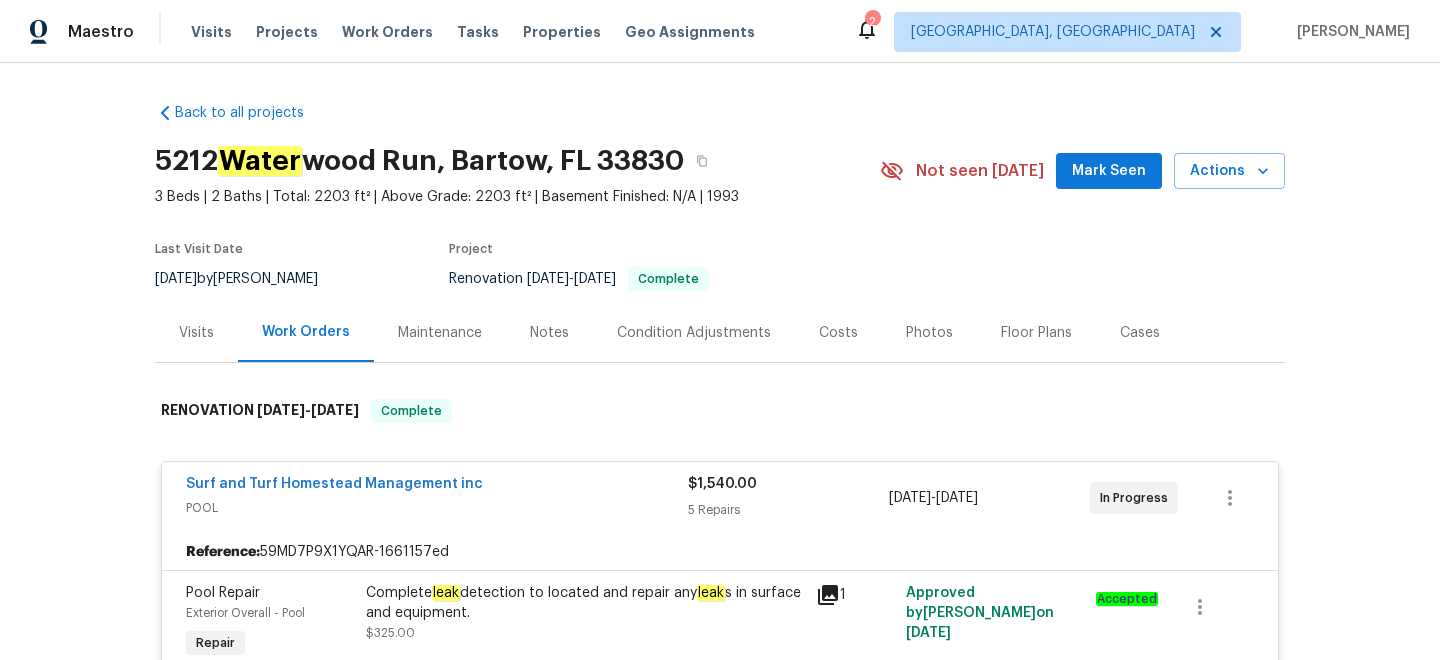 scroll, scrollTop: 154, scrollLeft: 0, axis: vertical 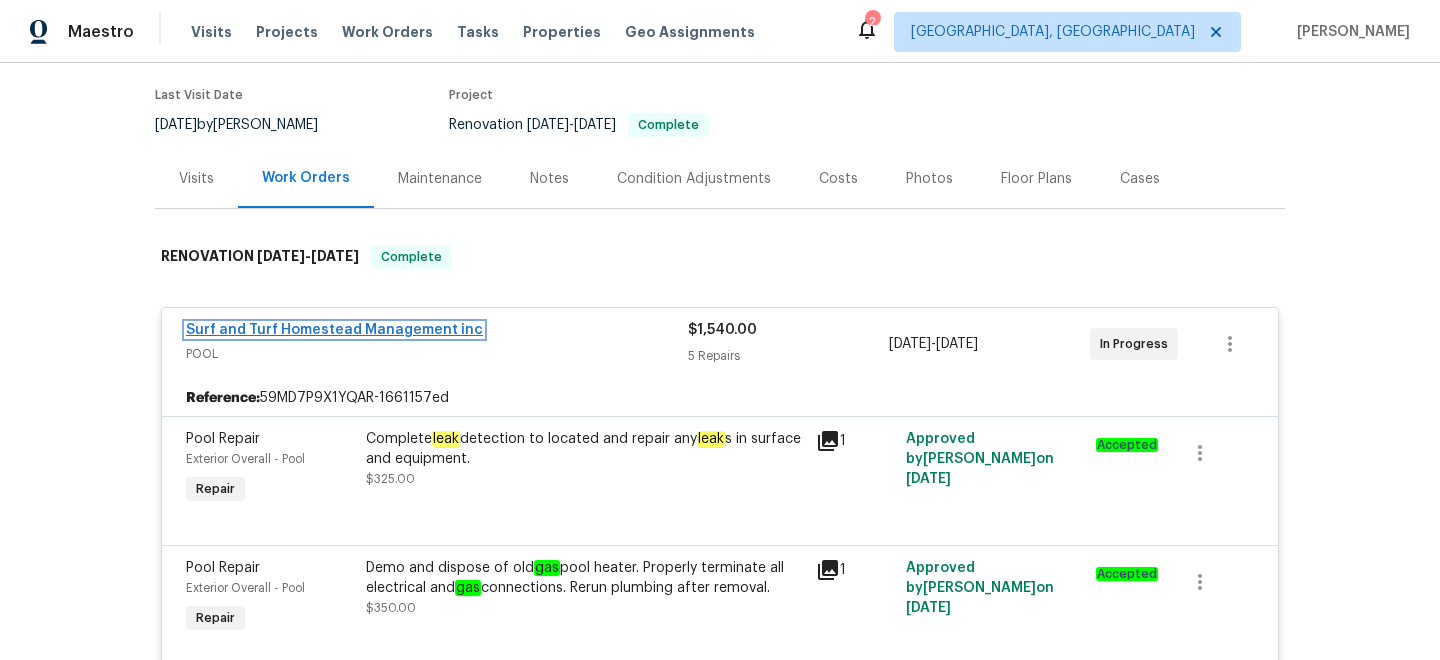 click on "Surf and Turf Homestead Management inc" at bounding box center [334, 330] 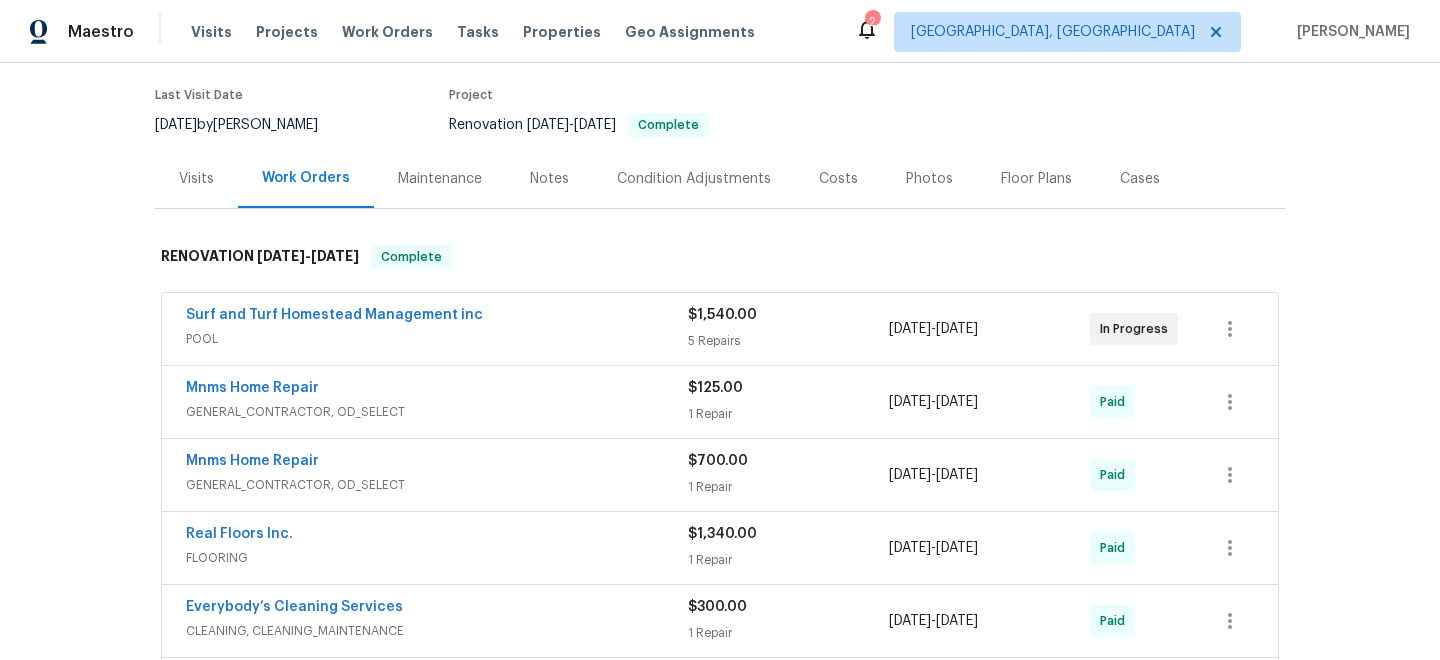 click on "Surf and Turf Homestead Management inc" at bounding box center [437, 317] 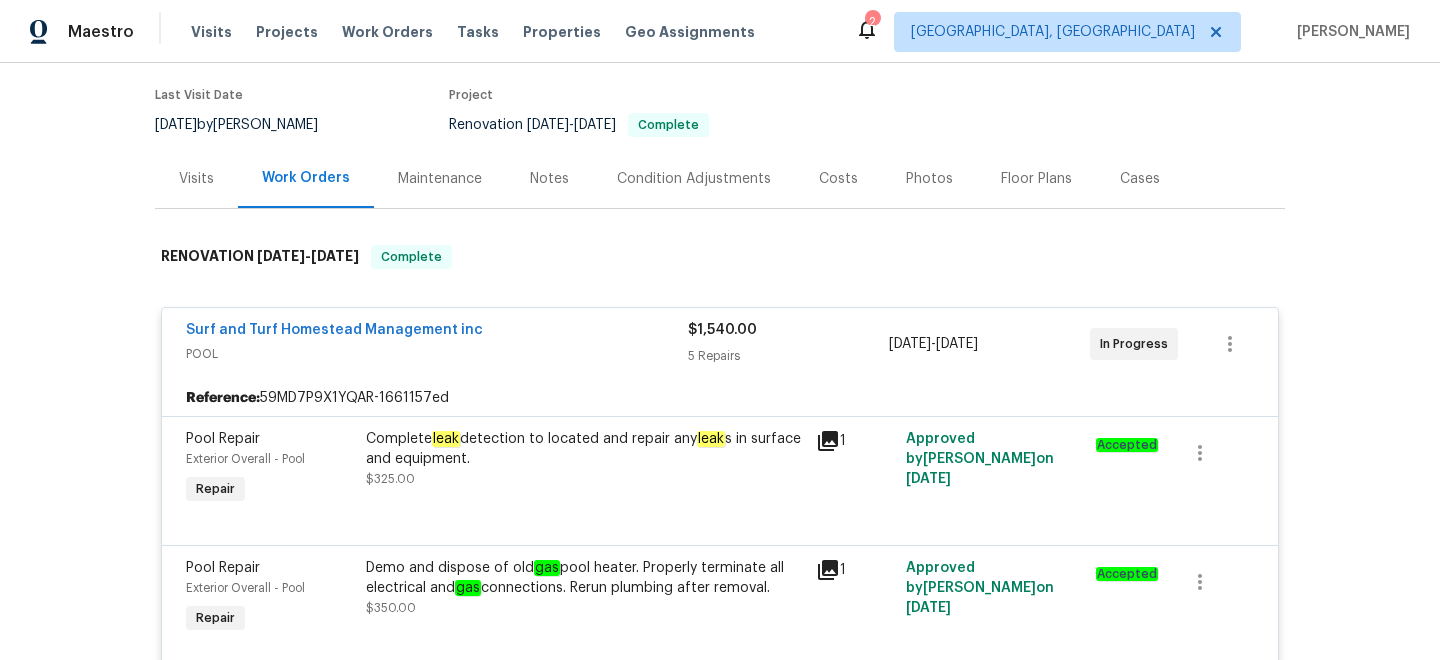 click on "Notes" at bounding box center (549, 179) 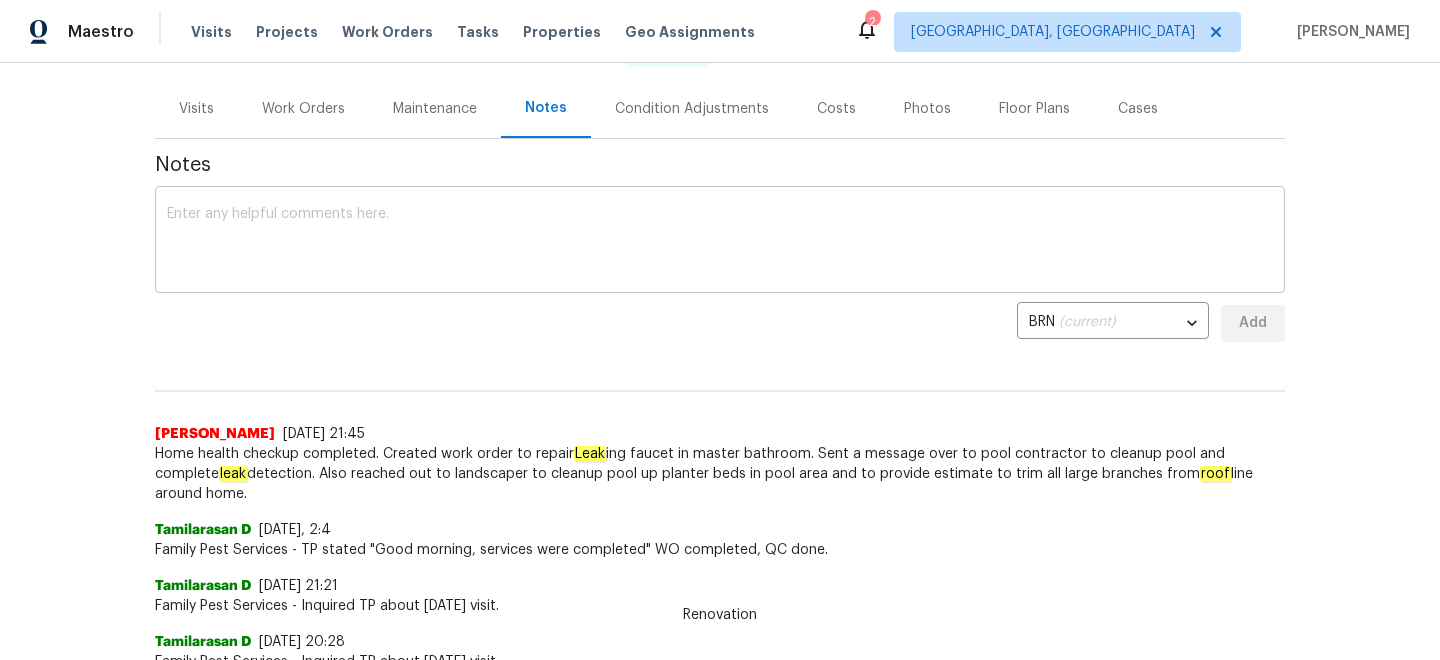 scroll, scrollTop: 213, scrollLeft: 0, axis: vertical 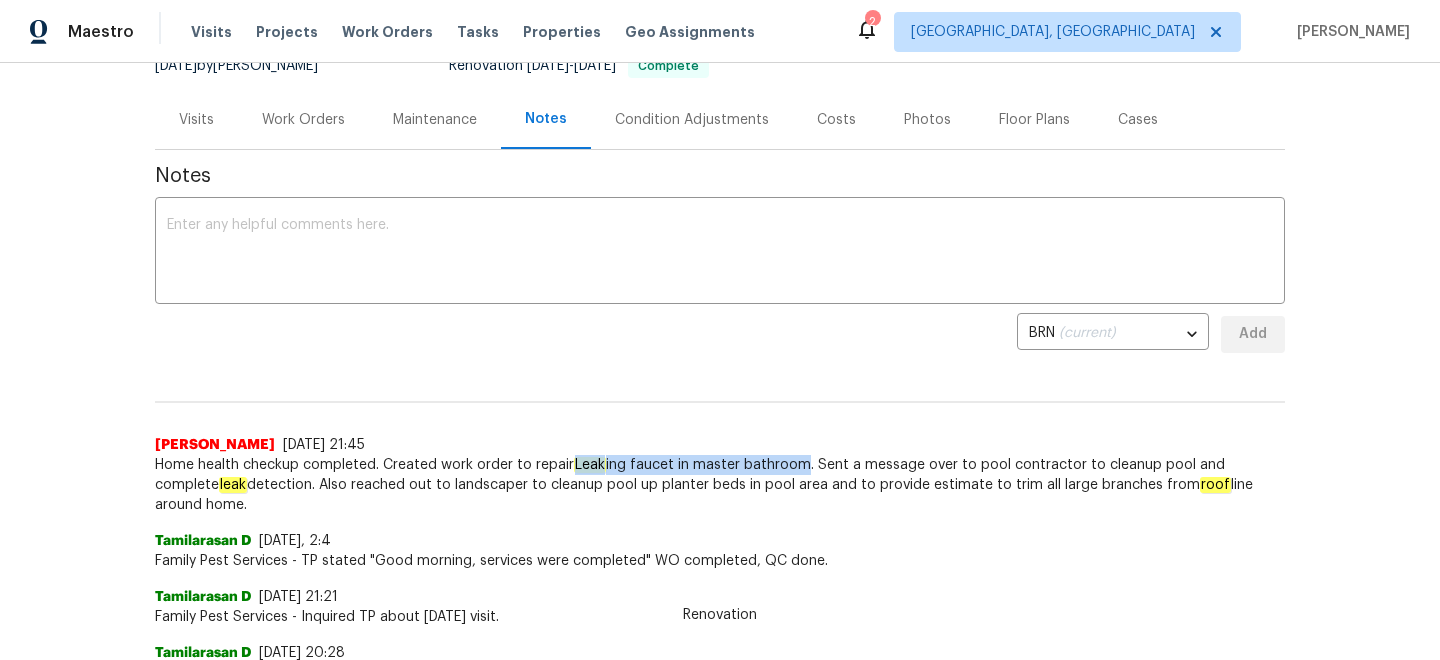 drag, startPoint x: 575, startPoint y: 464, endPoint x: 799, endPoint y: 464, distance: 224 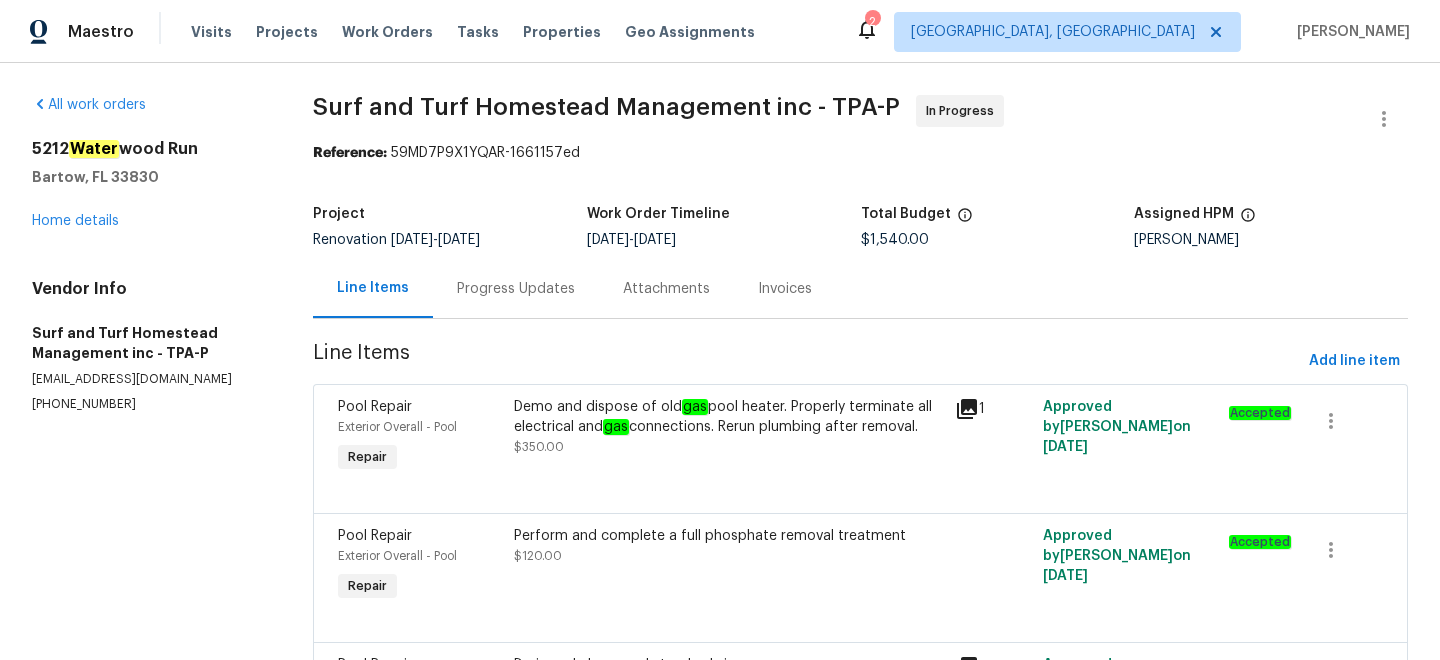 scroll, scrollTop: 0, scrollLeft: 0, axis: both 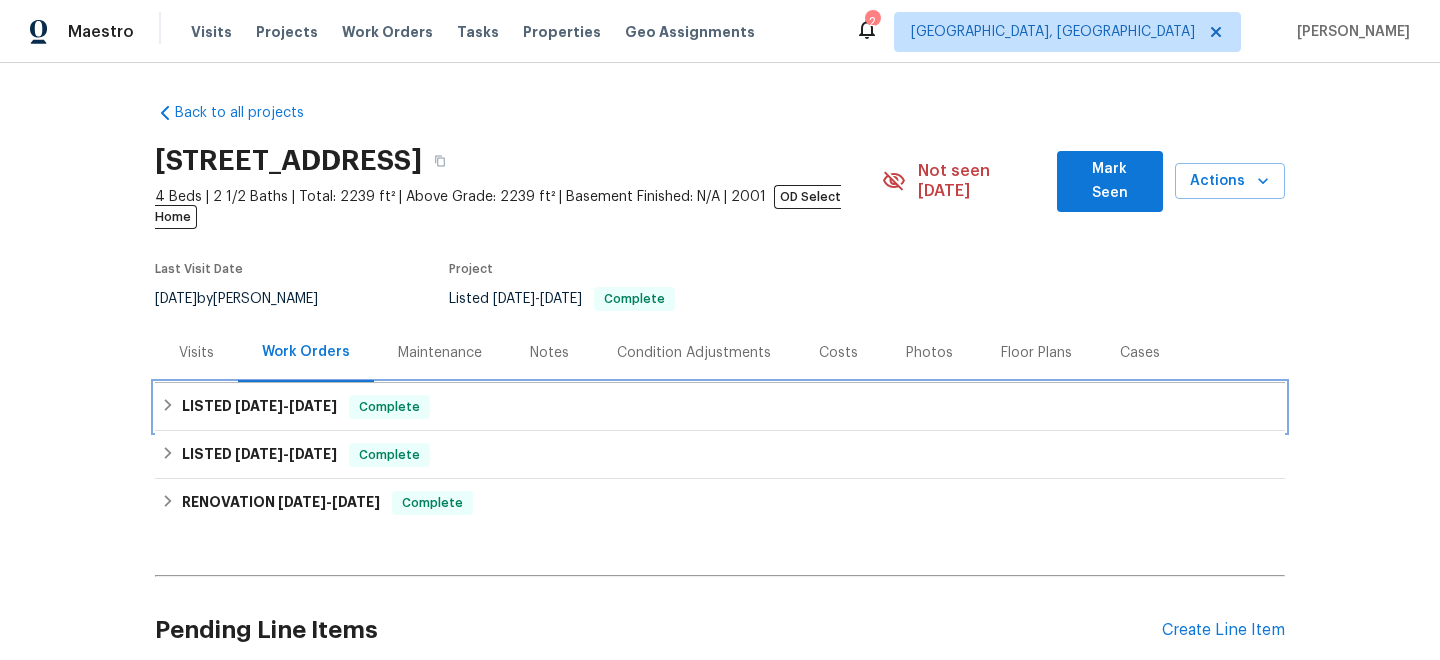 click on "LISTED   [DATE]  -  [DATE] Complete" at bounding box center [720, 407] 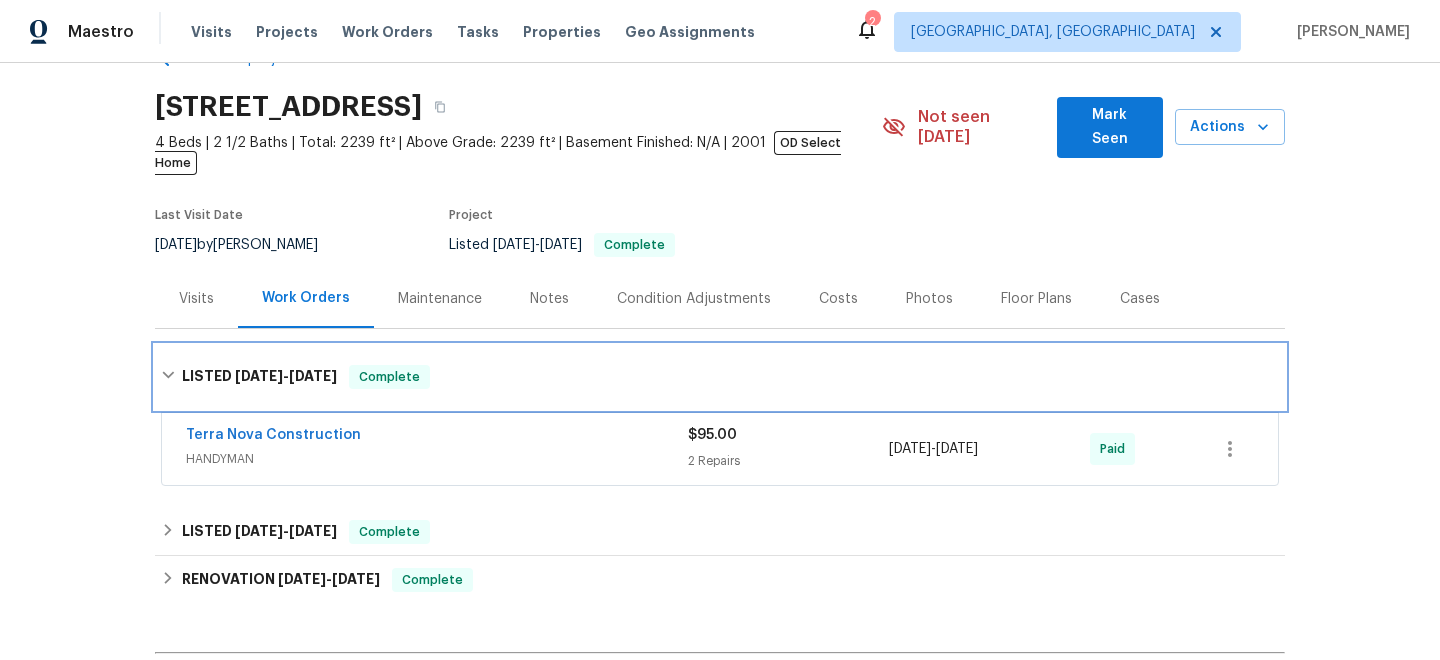 scroll, scrollTop: 59, scrollLeft: 0, axis: vertical 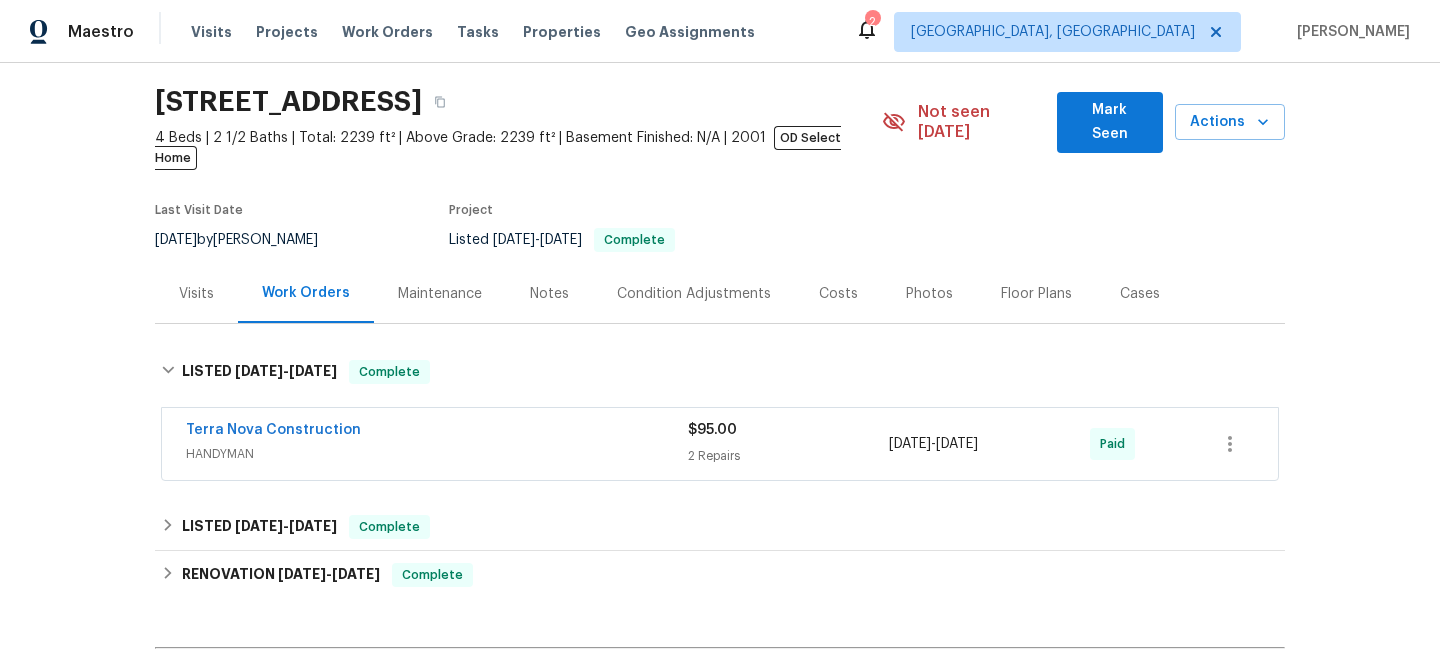 click on "HANDYMAN" at bounding box center [437, 454] 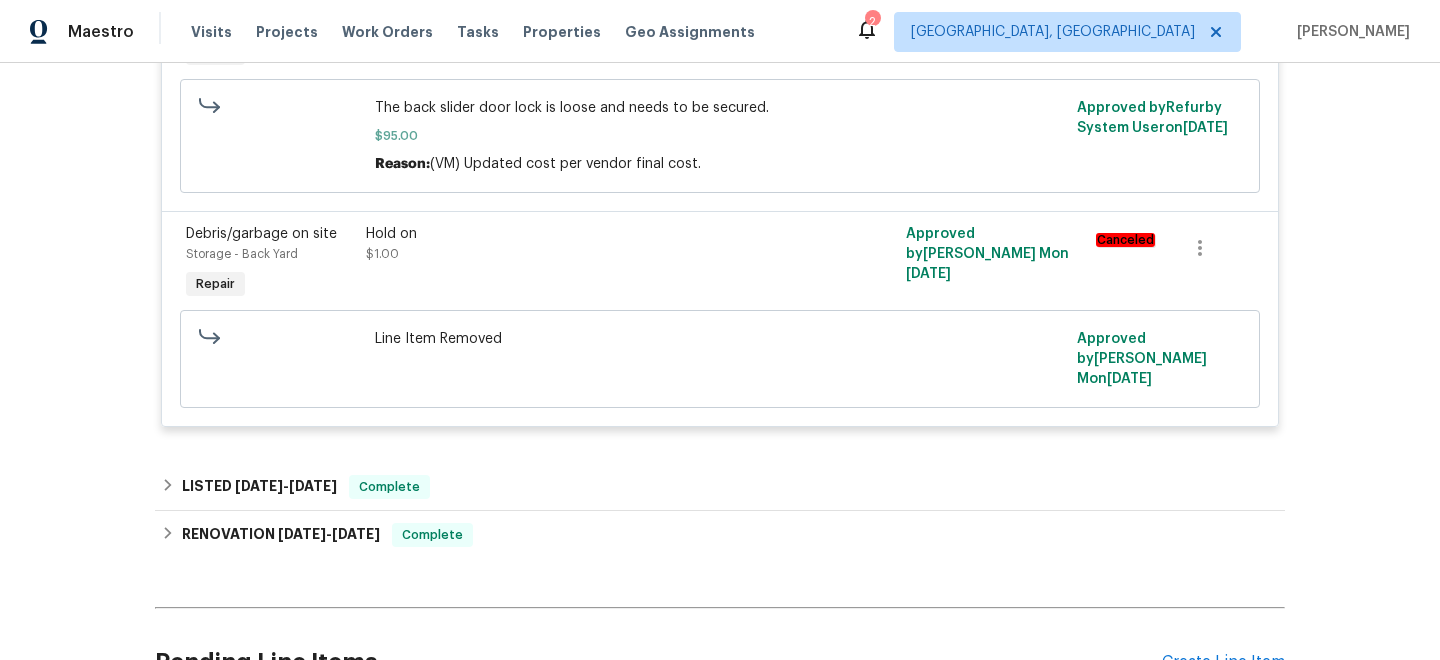 scroll, scrollTop: 633, scrollLeft: 0, axis: vertical 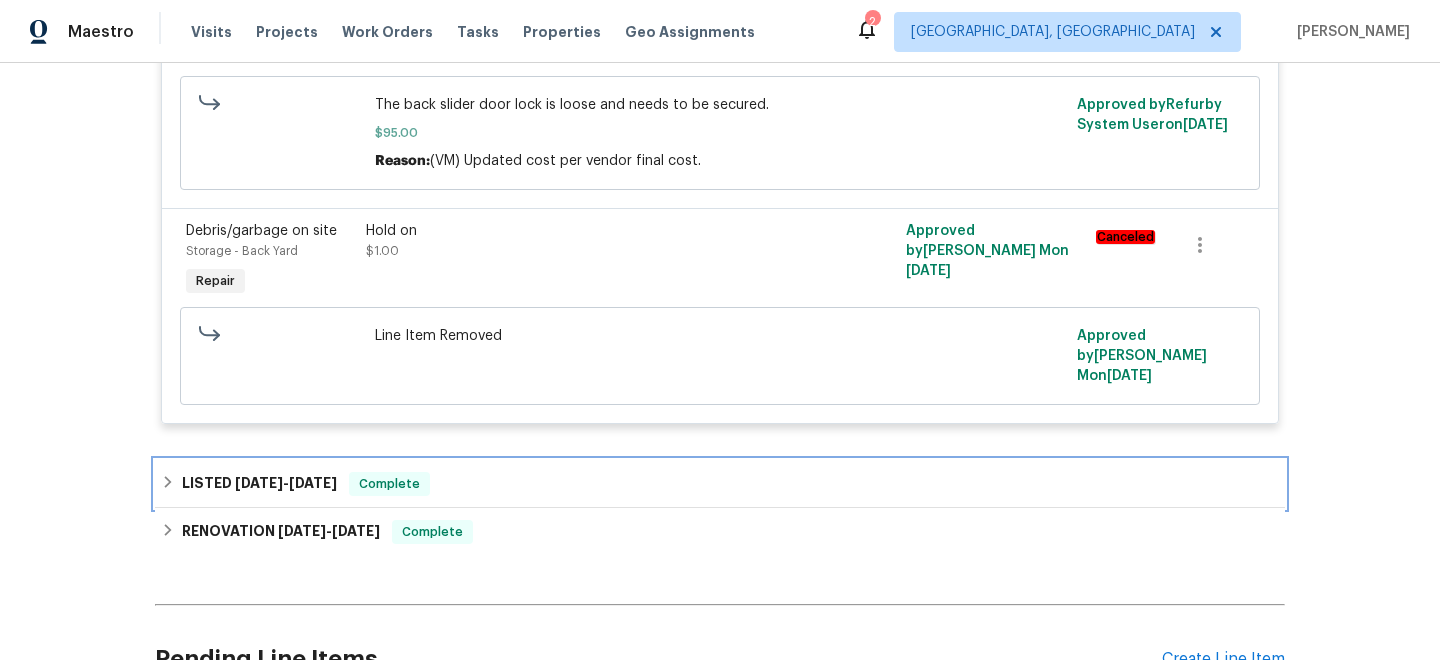 click on "LISTED   [DATE]  -  [DATE] Complete" at bounding box center [720, 484] 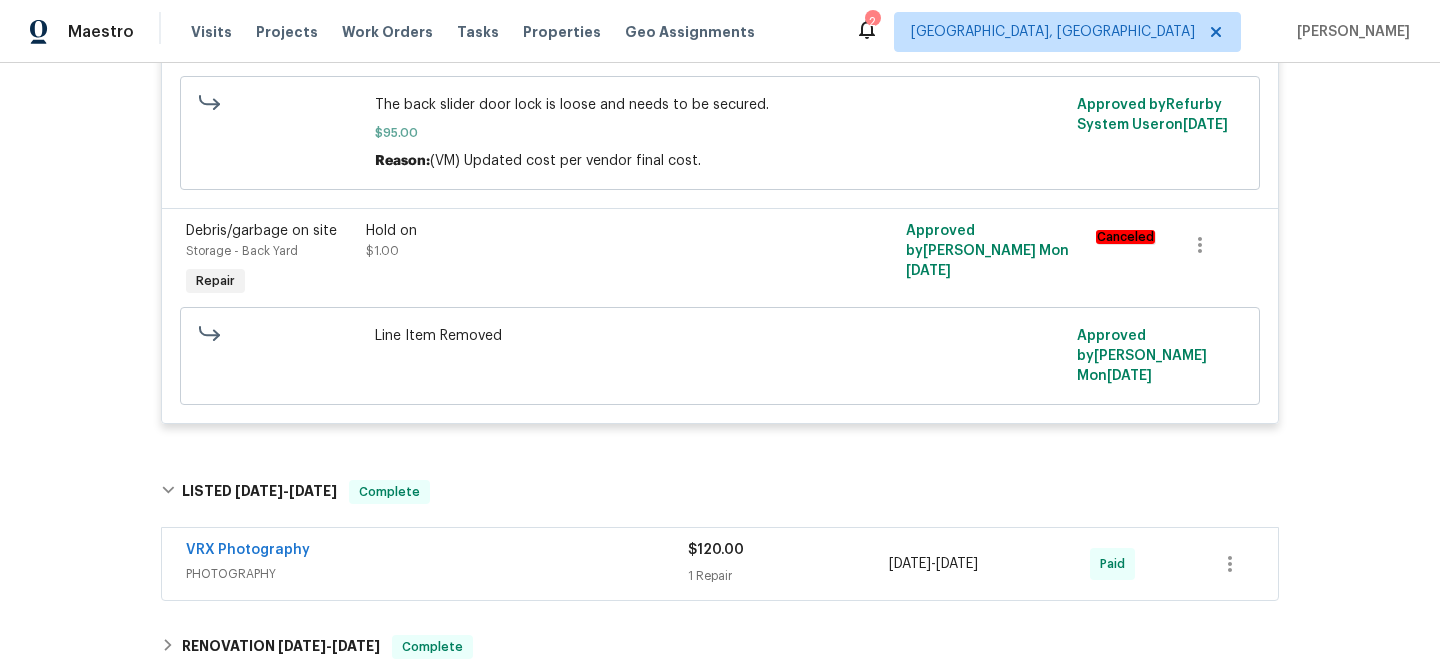 click on "$120.00 1 Repair" at bounding box center [788, 564] 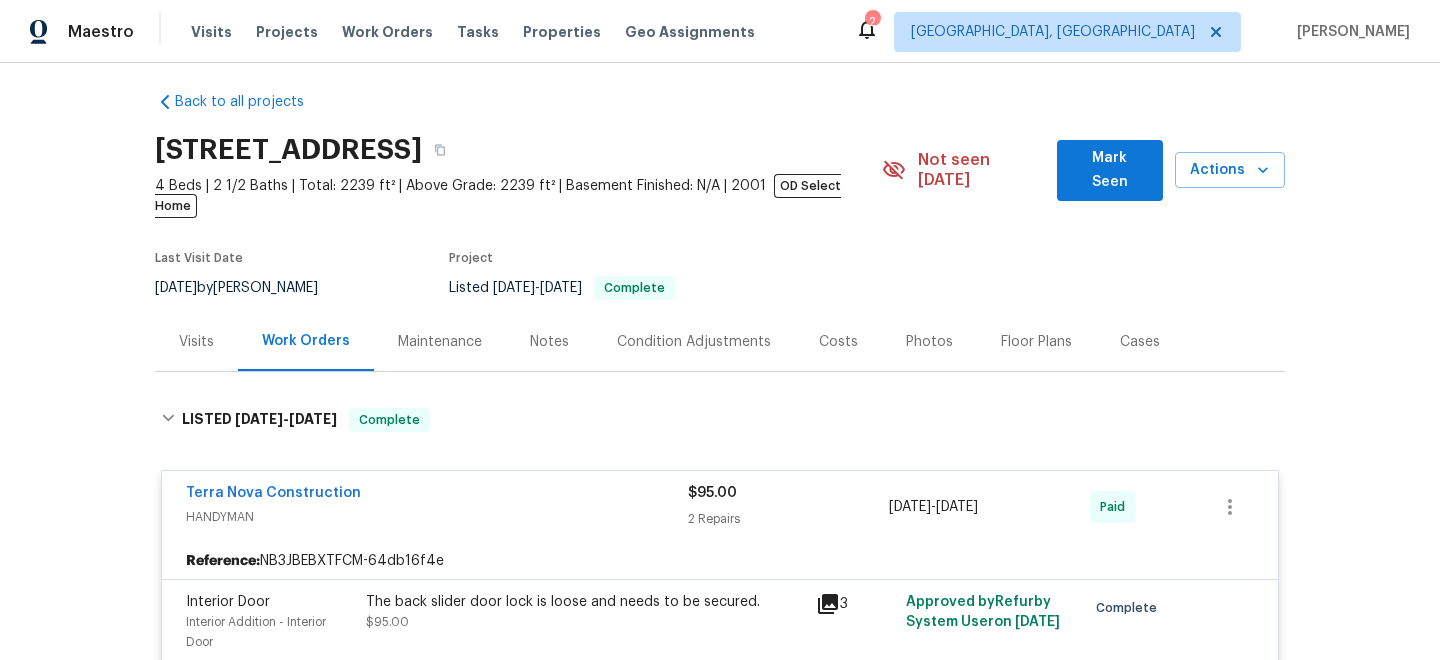 scroll, scrollTop: 0, scrollLeft: 0, axis: both 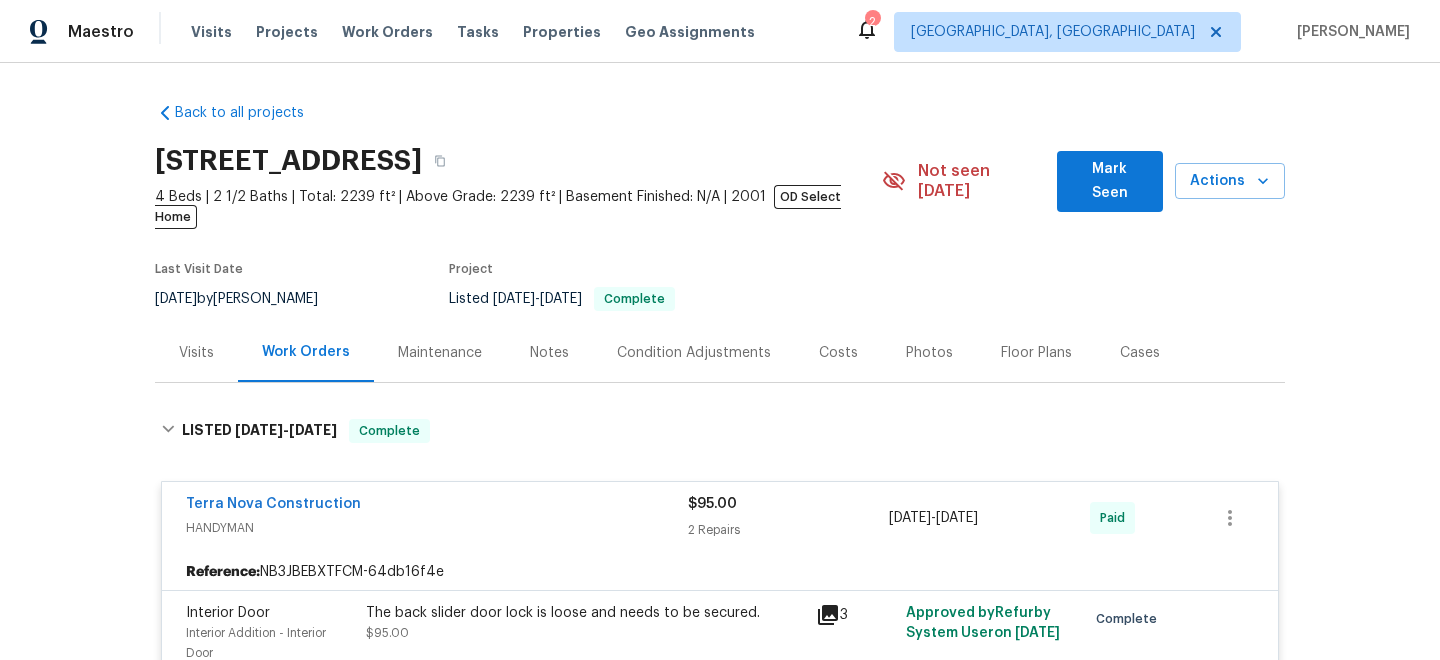 click on "Notes" at bounding box center (549, 353) 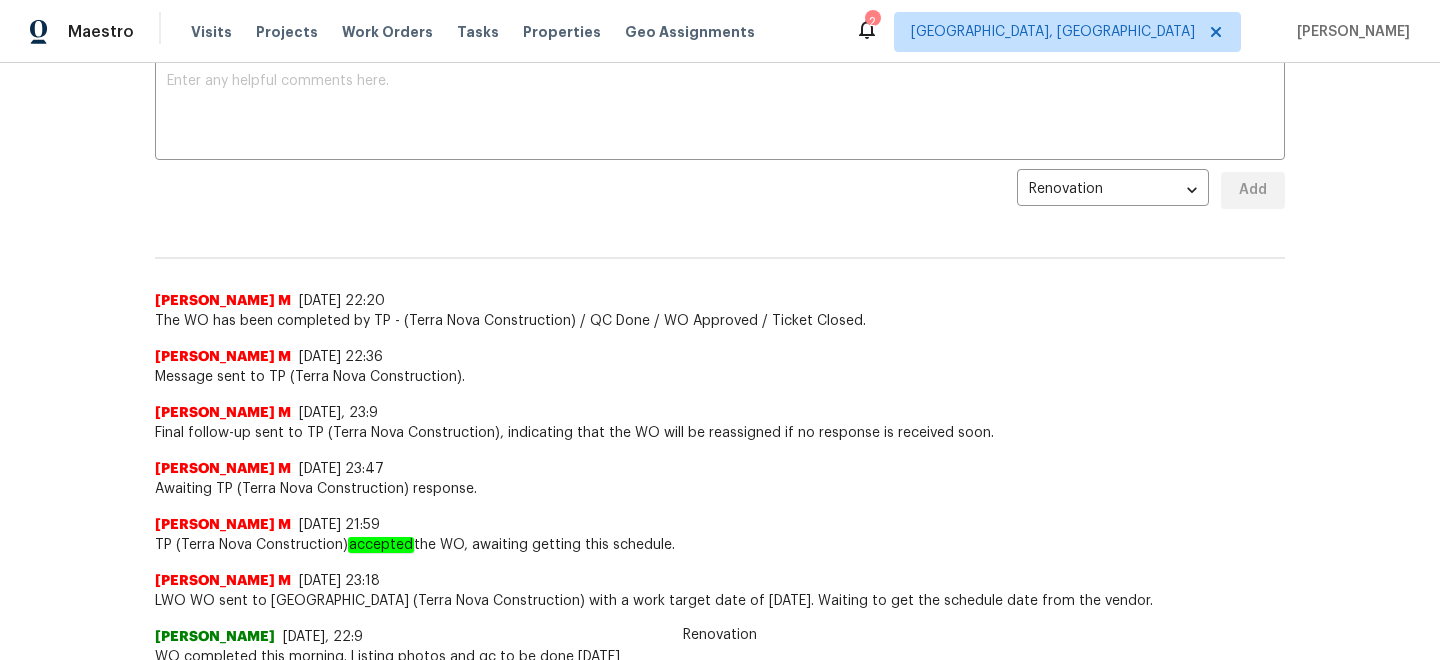 scroll, scrollTop: 0, scrollLeft: 0, axis: both 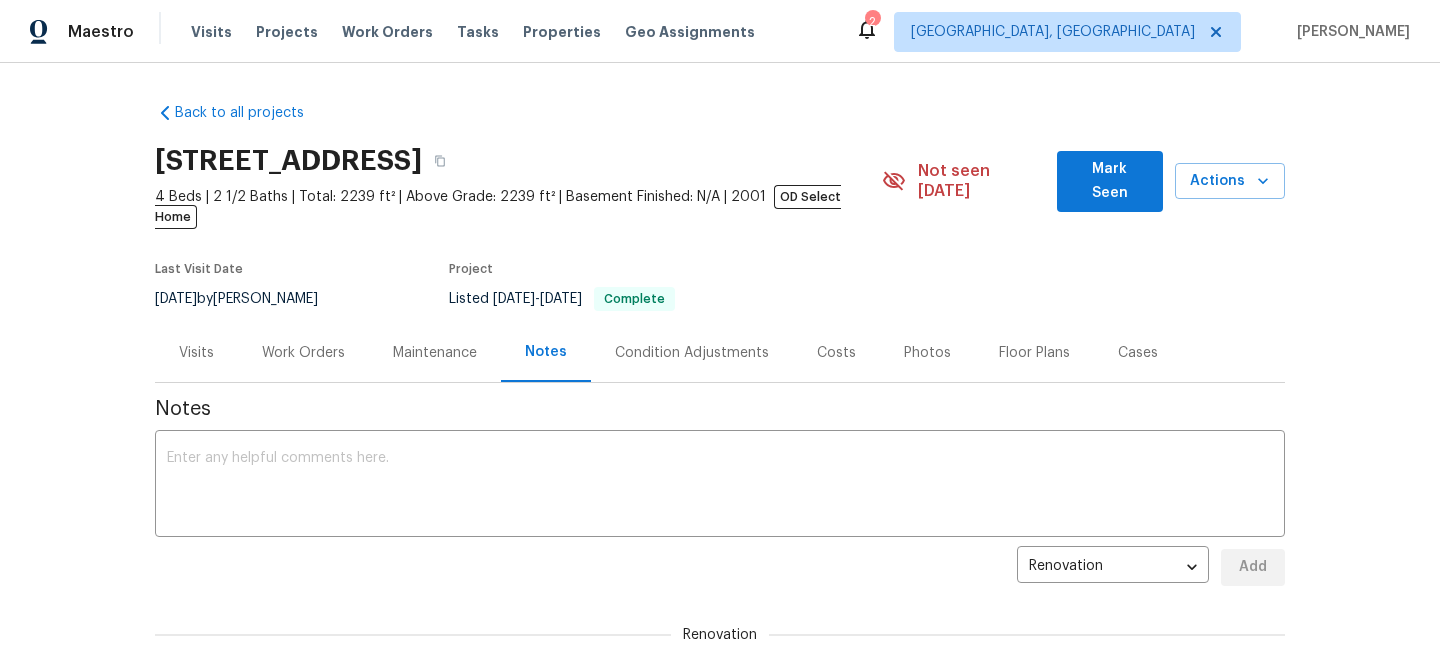 click on "Visits" at bounding box center (196, 352) 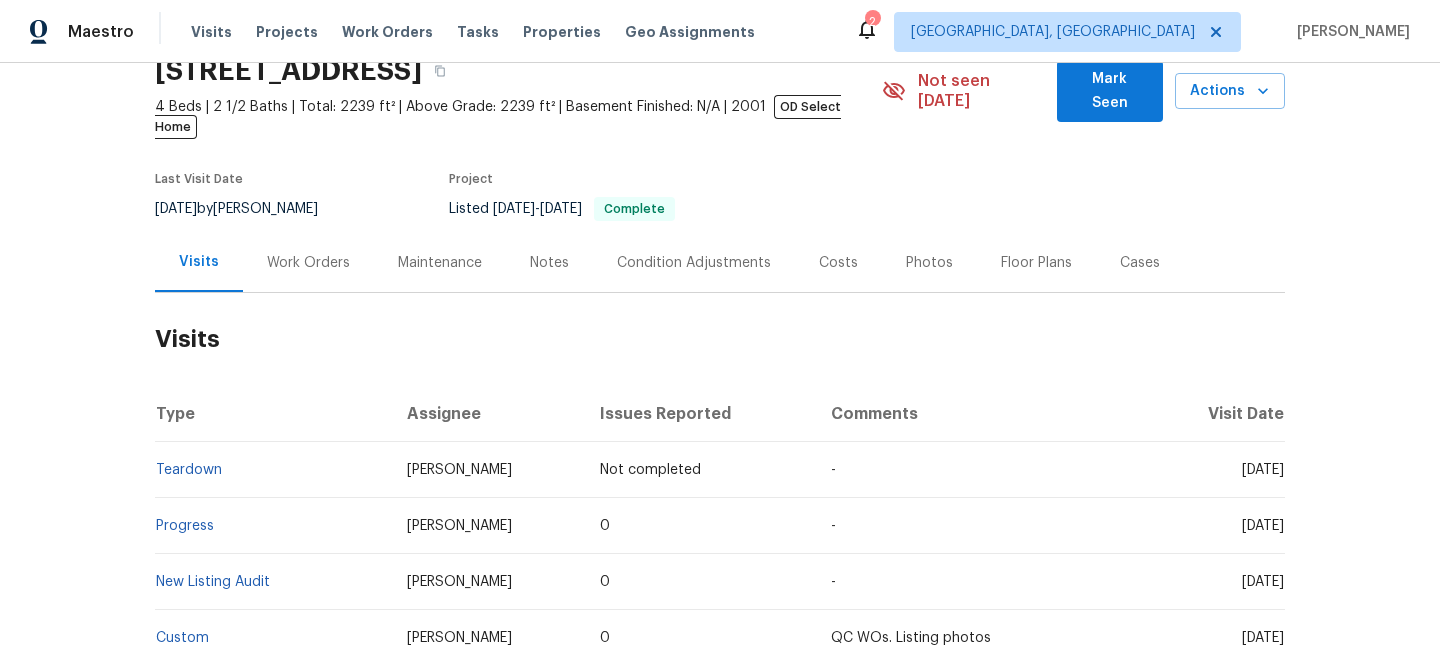 scroll, scrollTop: 9, scrollLeft: 0, axis: vertical 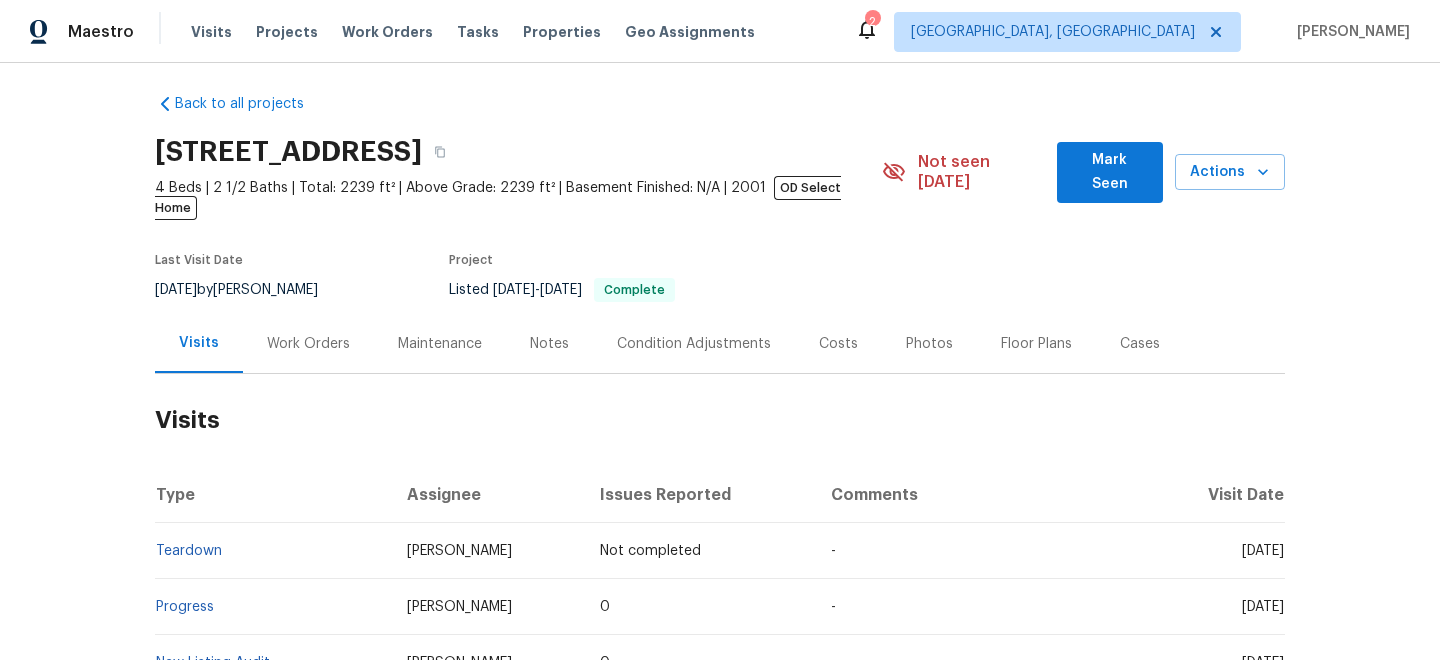 click on "Notes" at bounding box center [549, 343] 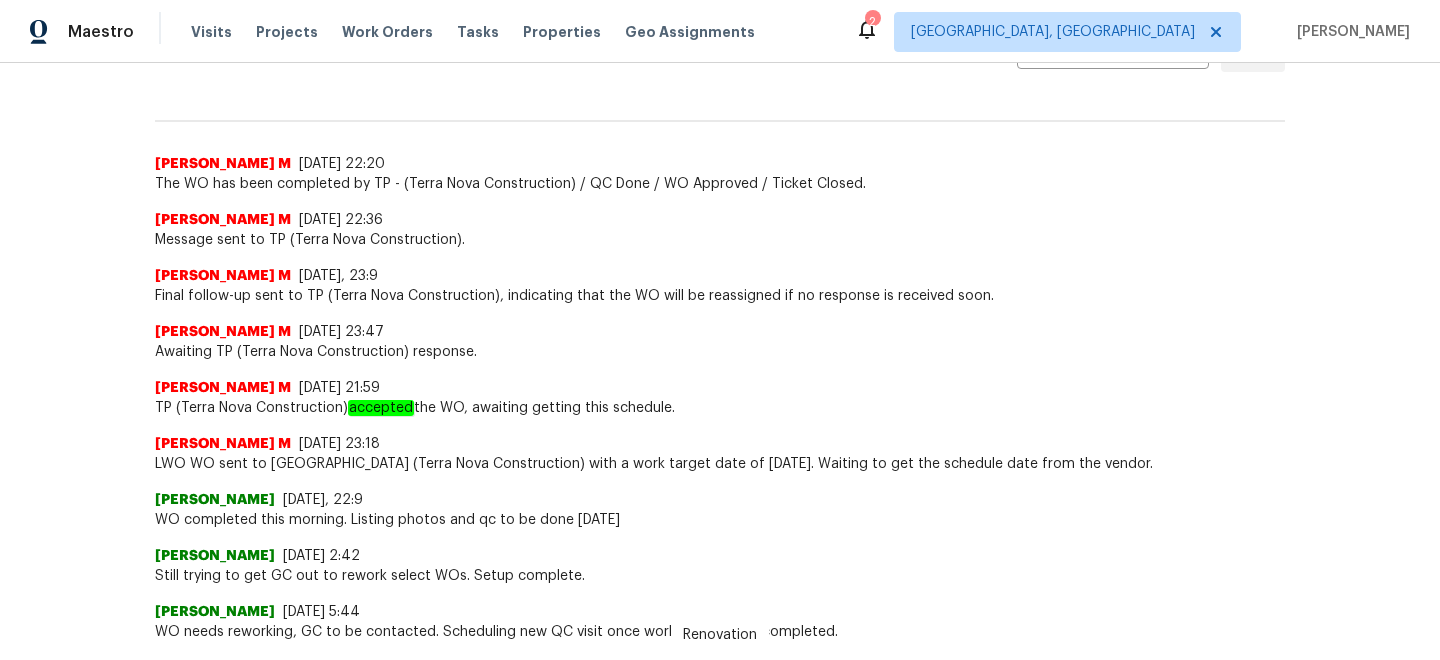 scroll, scrollTop: 520, scrollLeft: 0, axis: vertical 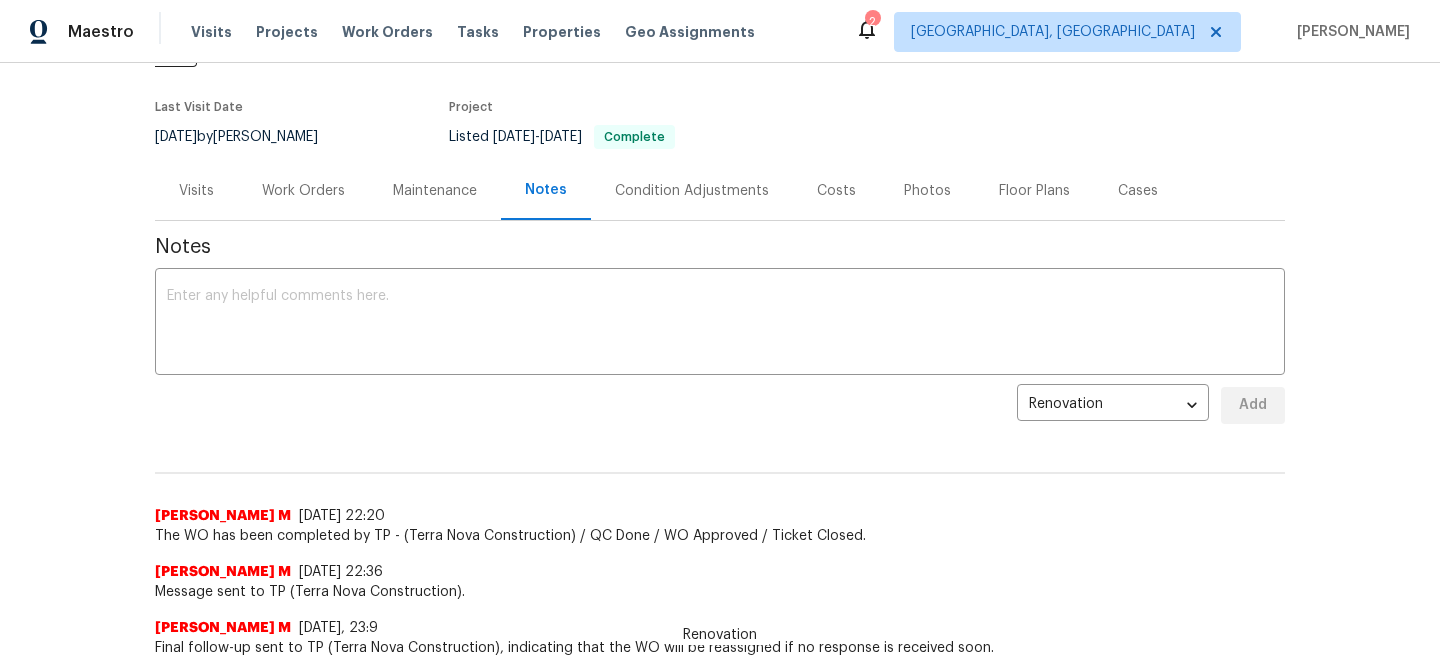 click on "Work Orders" at bounding box center [303, 191] 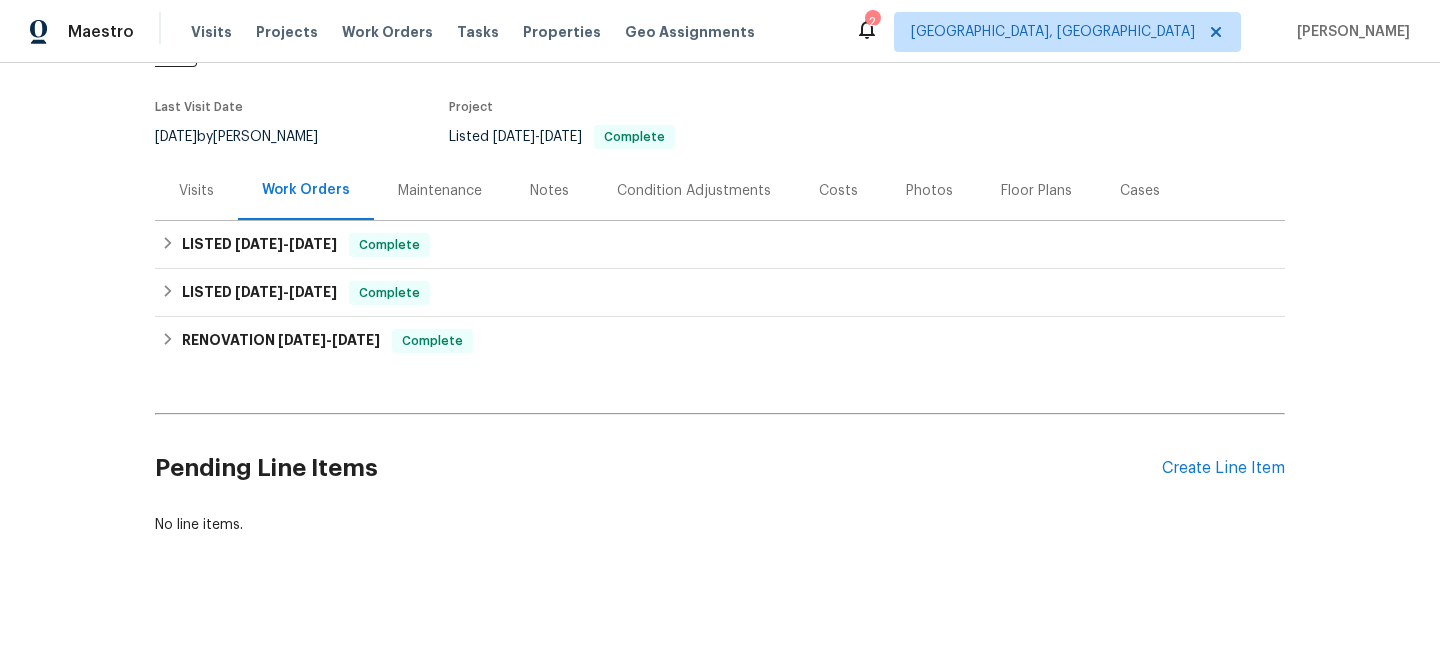 scroll, scrollTop: 153, scrollLeft: 0, axis: vertical 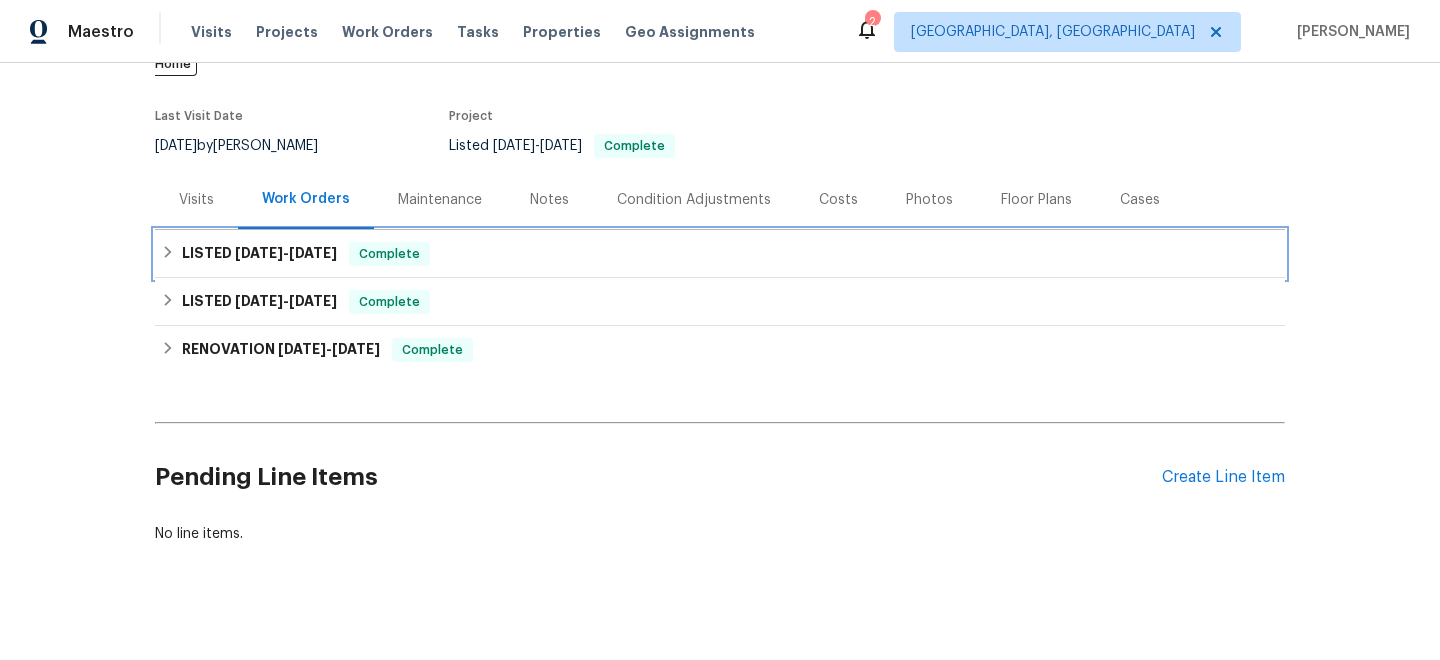 click on "LISTED   [DATE]  -  [DATE] Complete" at bounding box center [720, 254] 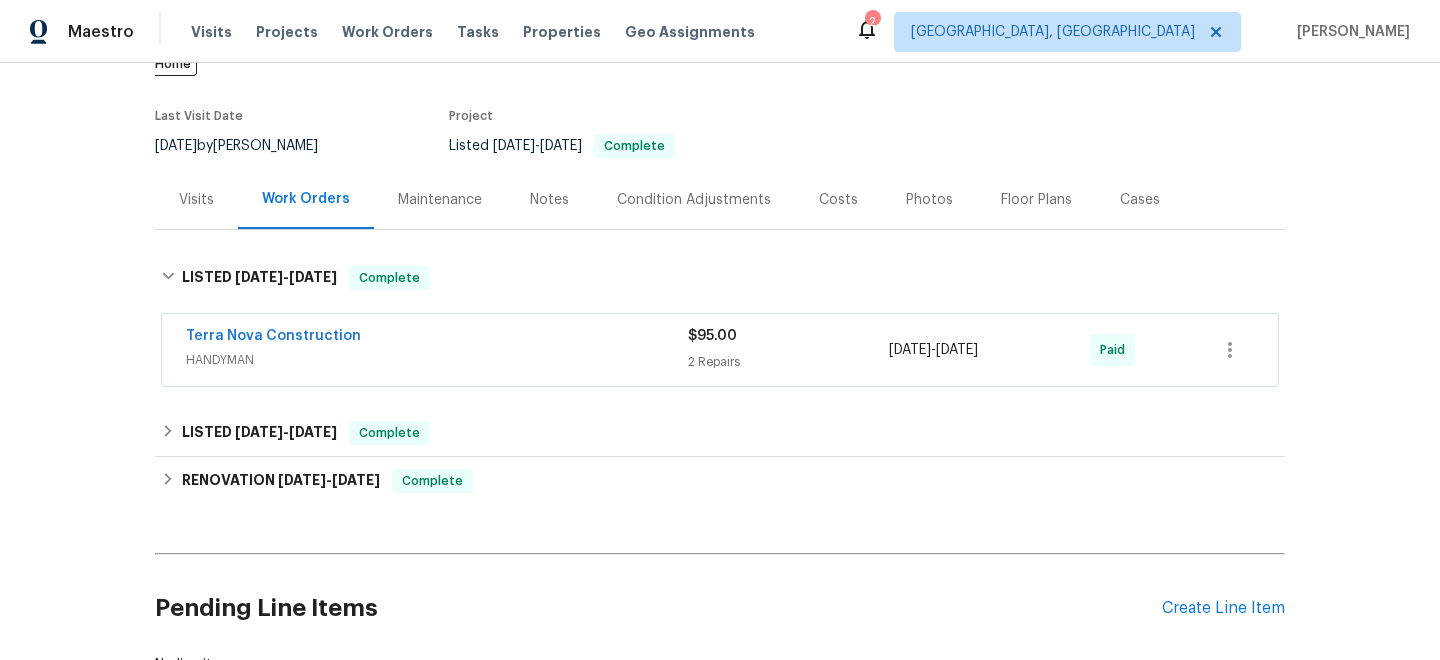 click on "Terra Nova Construction" at bounding box center [437, 338] 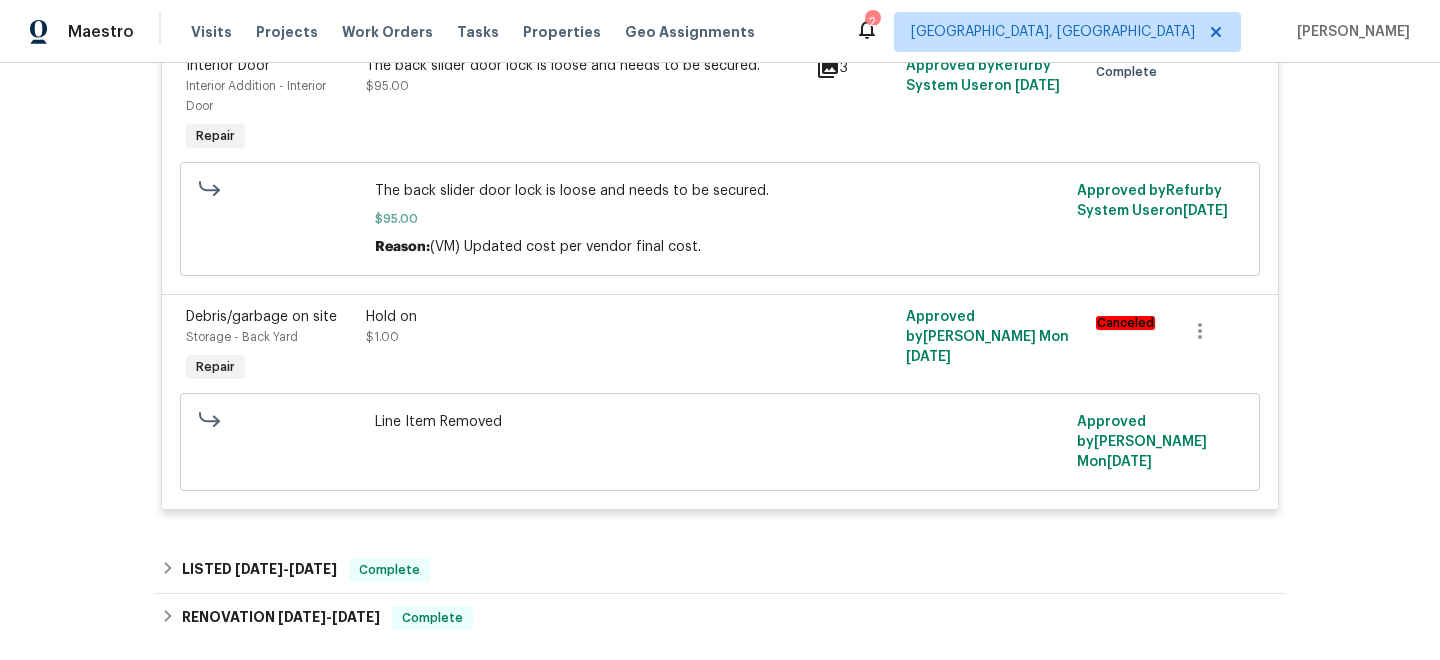 scroll, scrollTop: 797, scrollLeft: 0, axis: vertical 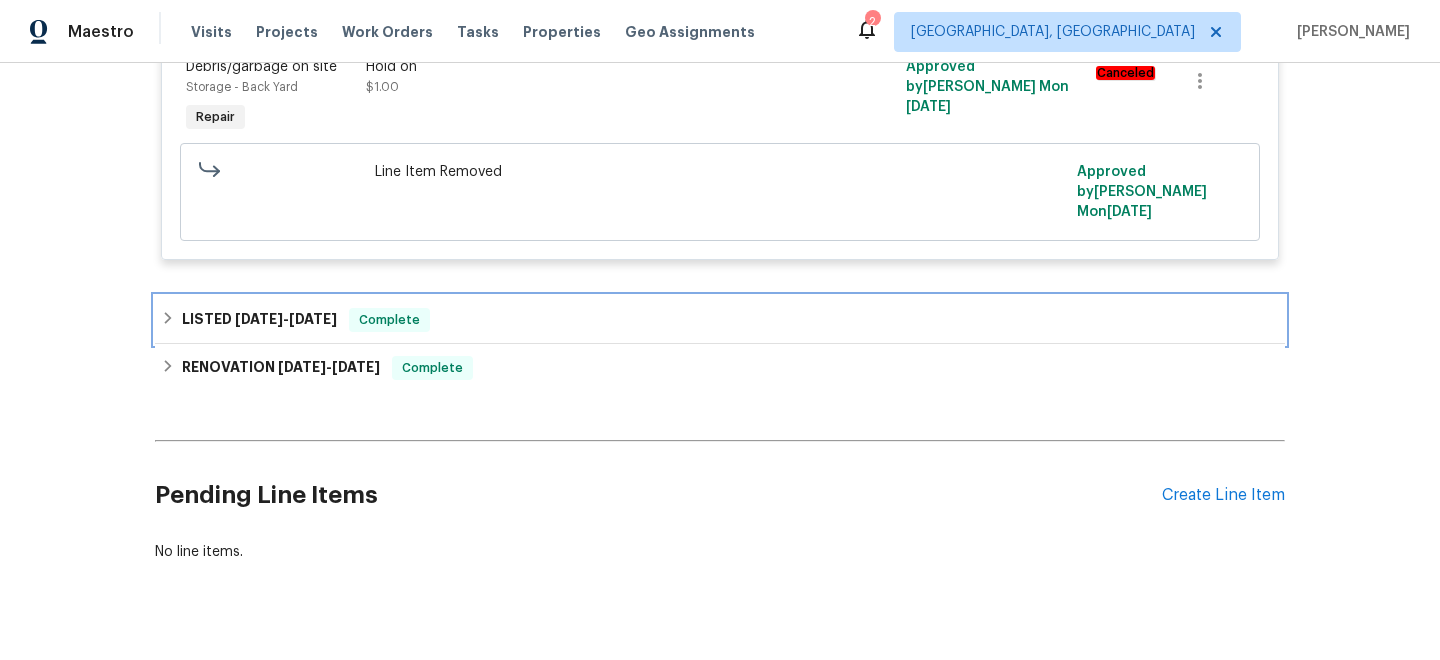 click on "LISTED   [DATE]  -  [DATE] Complete" at bounding box center [720, 320] 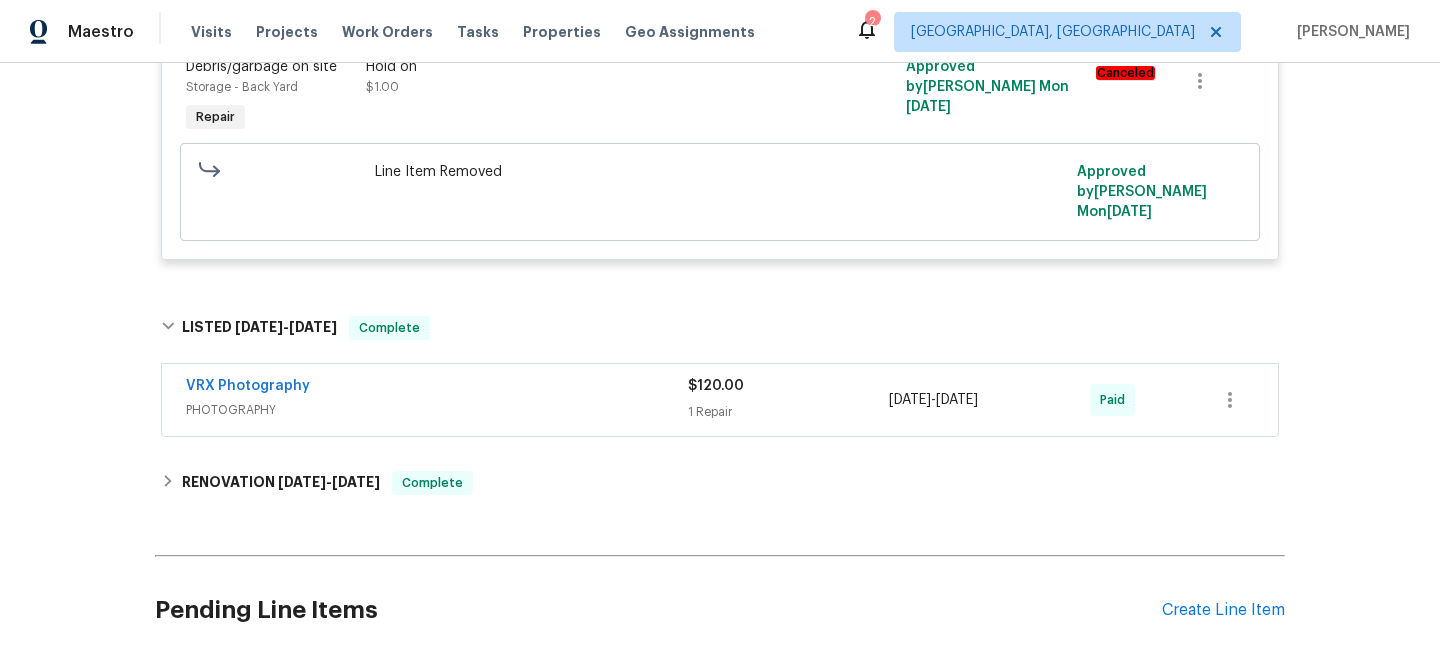 click on "PHOTOGRAPHY" at bounding box center (437, 410) 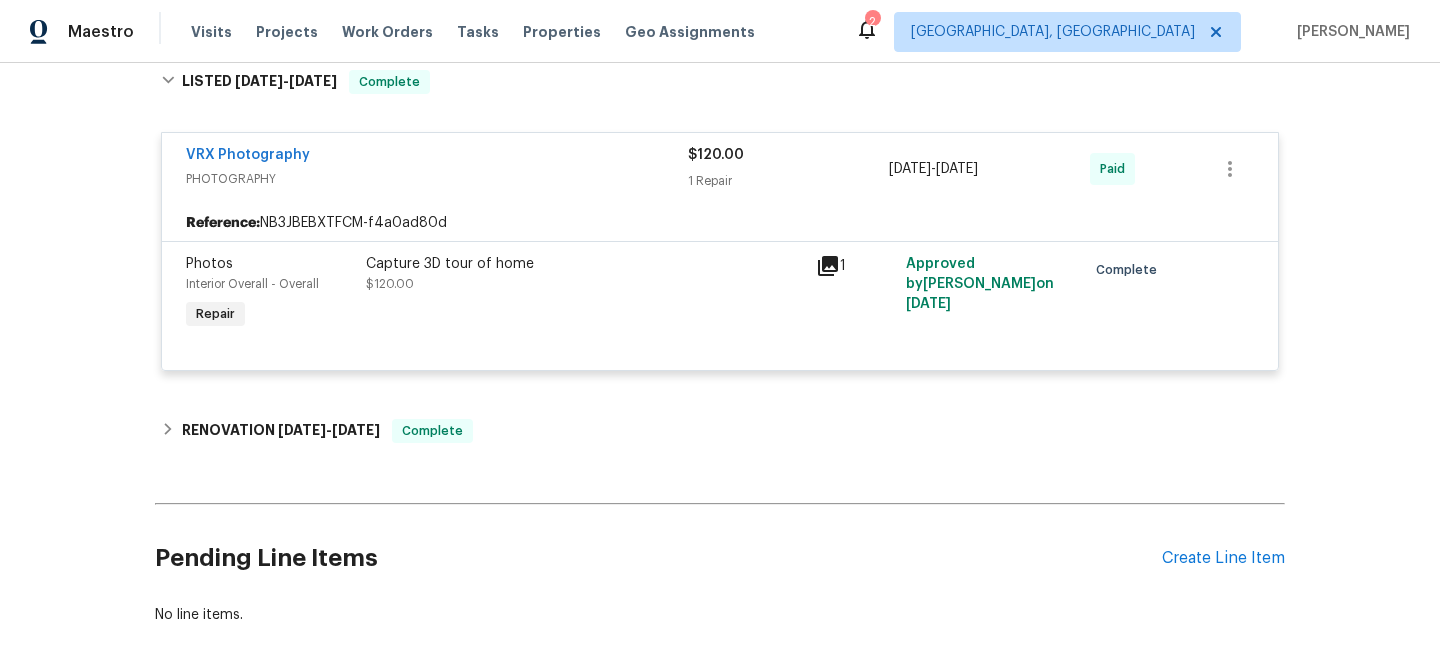 scroll, scrollTop: 1107, scrollLeft: 0, axis: vertical 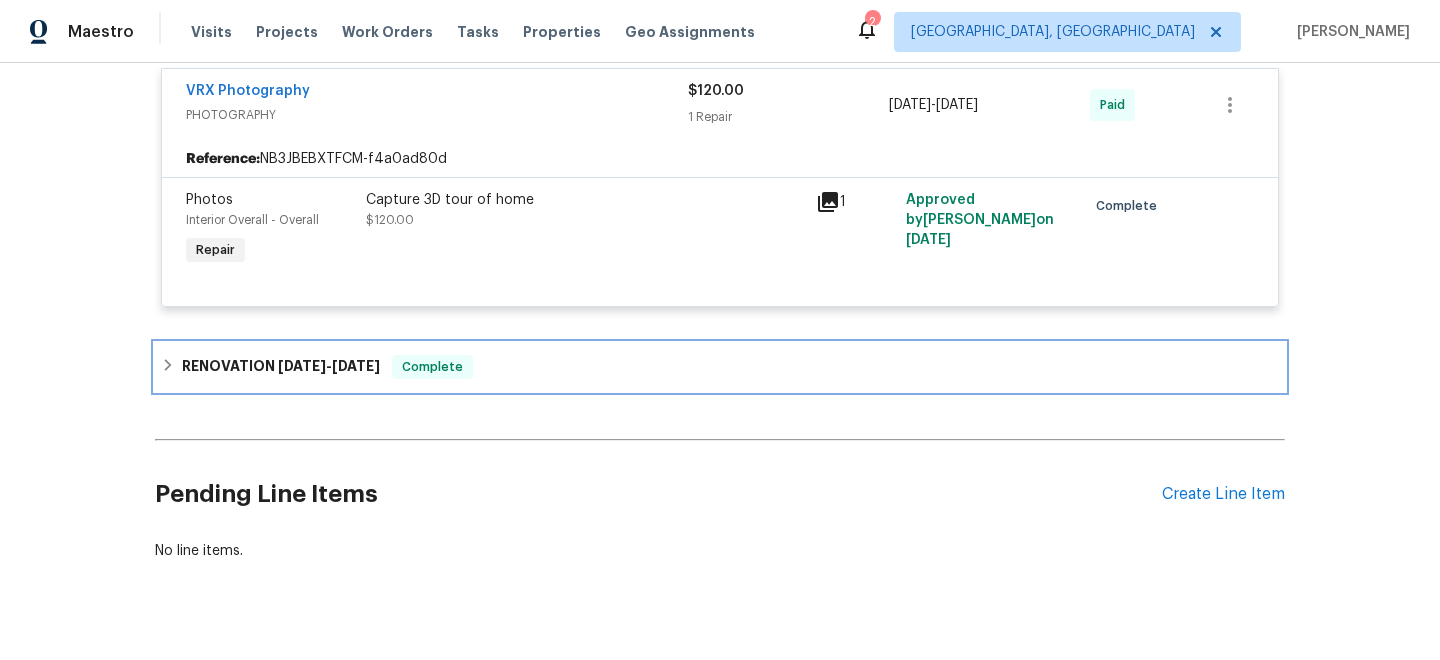 click on "RENOVATION   [DATE]  -  [DATE] Complete" at bounding box center [720, 367] 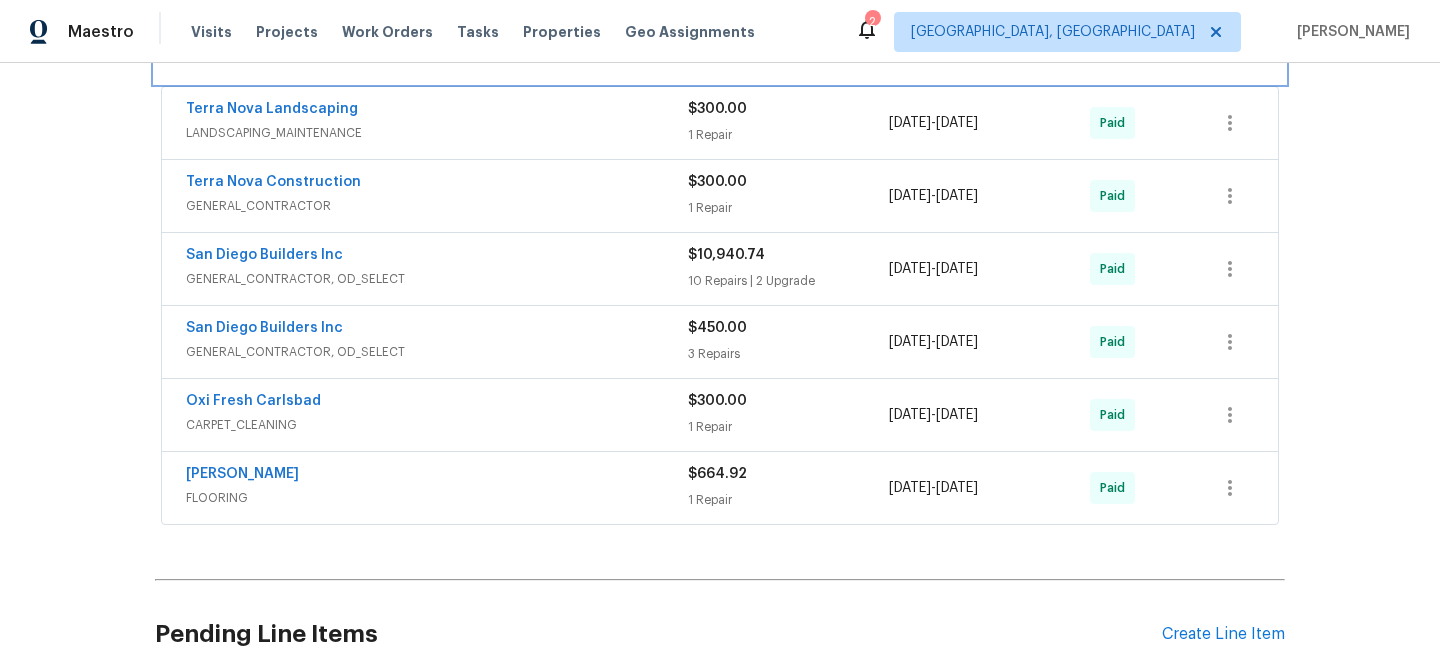 scroll, scrollTop: 1571, scrollLeft: 0, axis: vertical 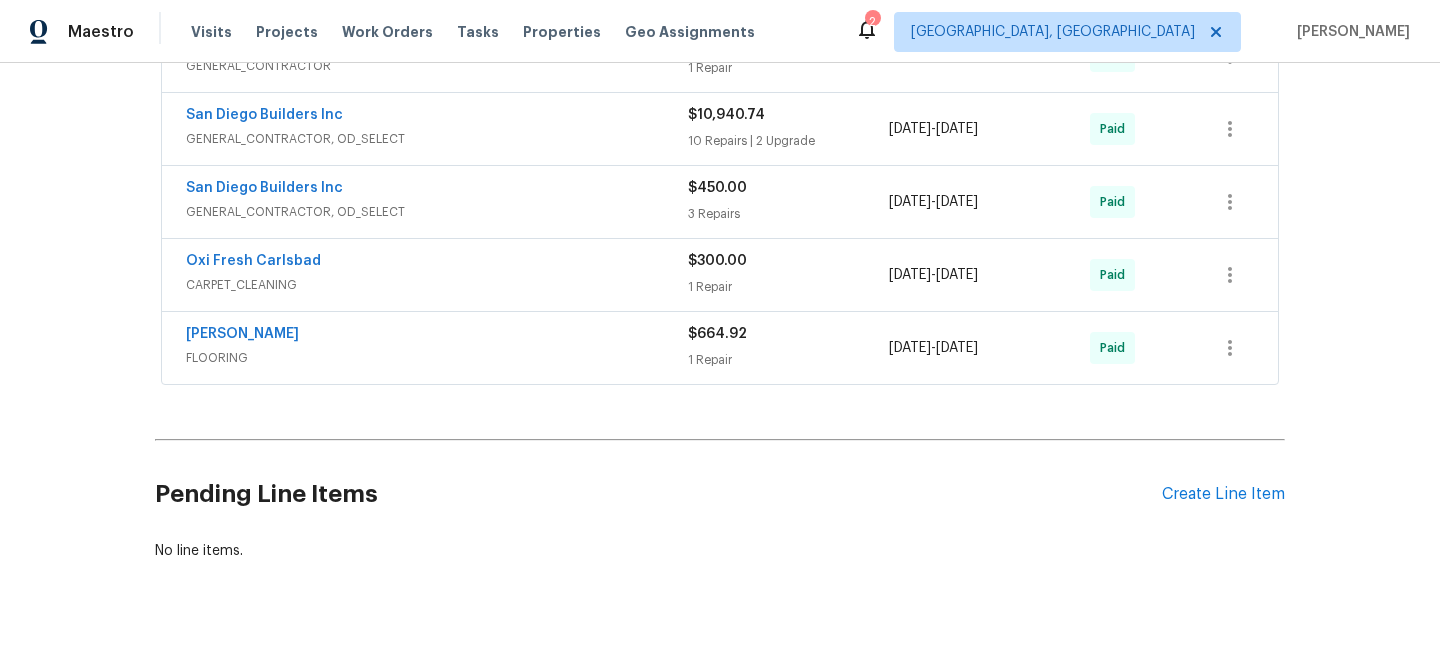click on "[PERSON_NAME]" at bounding box center (437, 336) 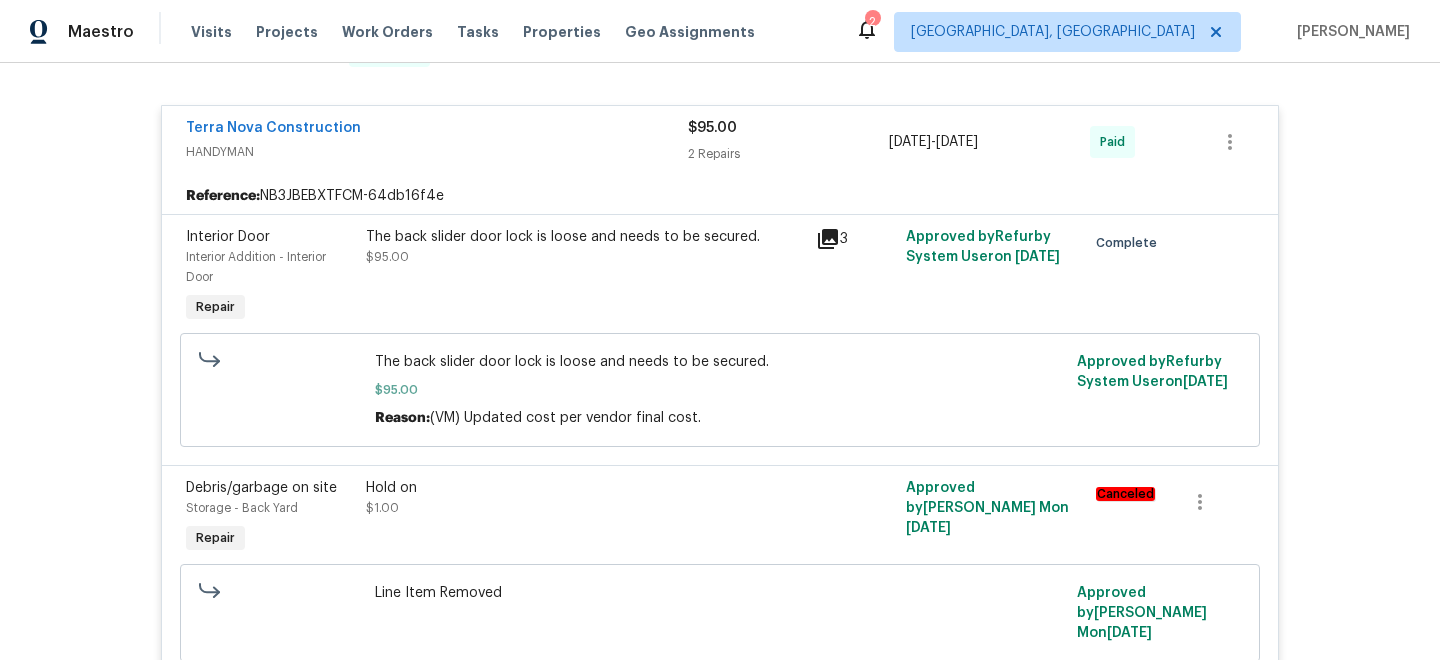scroll, scrollTop: 0, scrollLeft: 0, axis: both 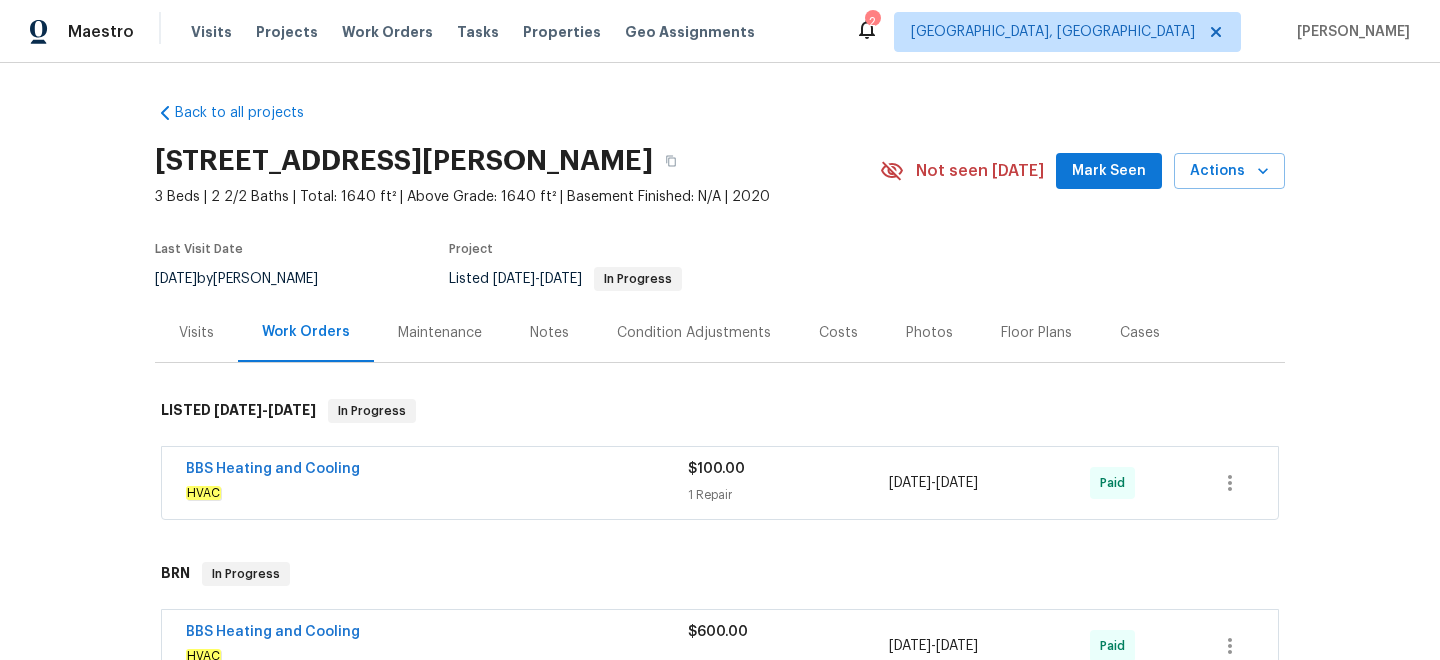 click on "Visits" at bounding box center (196, 333) 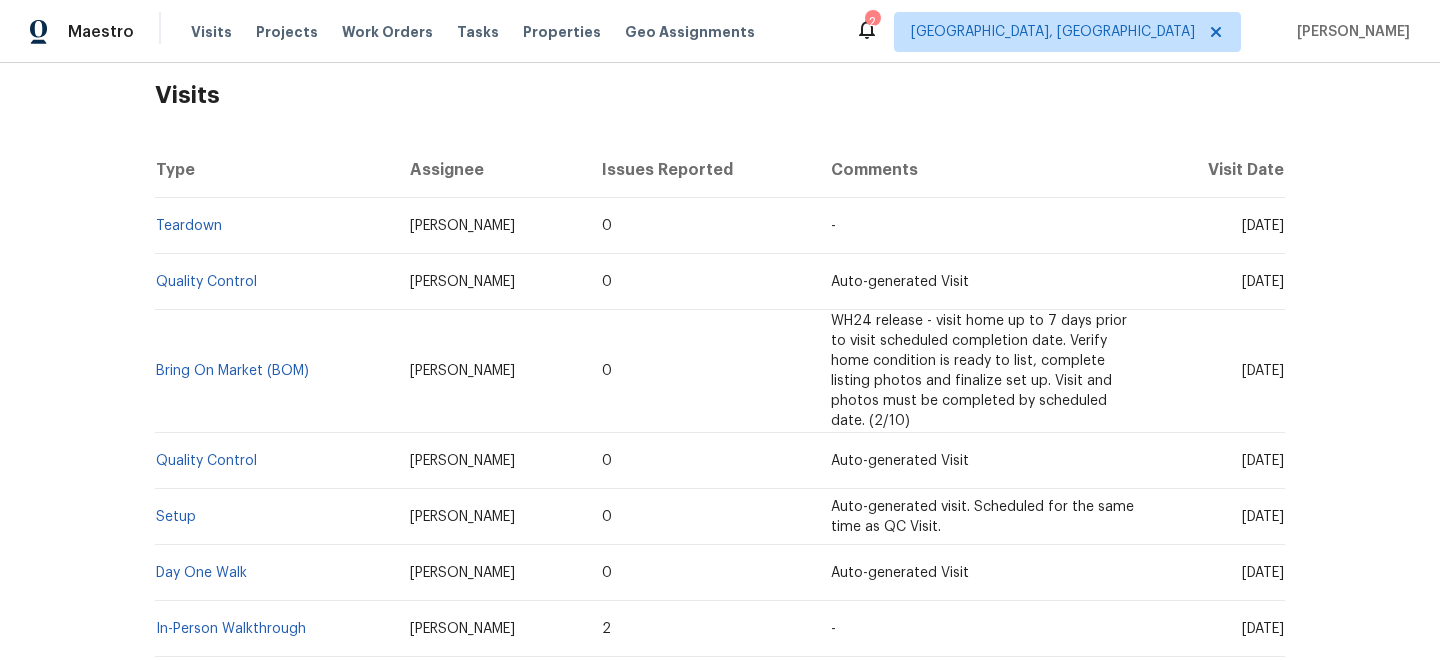 scroll, scrollTop: 308, scrollLeft: 0, axis: vertical 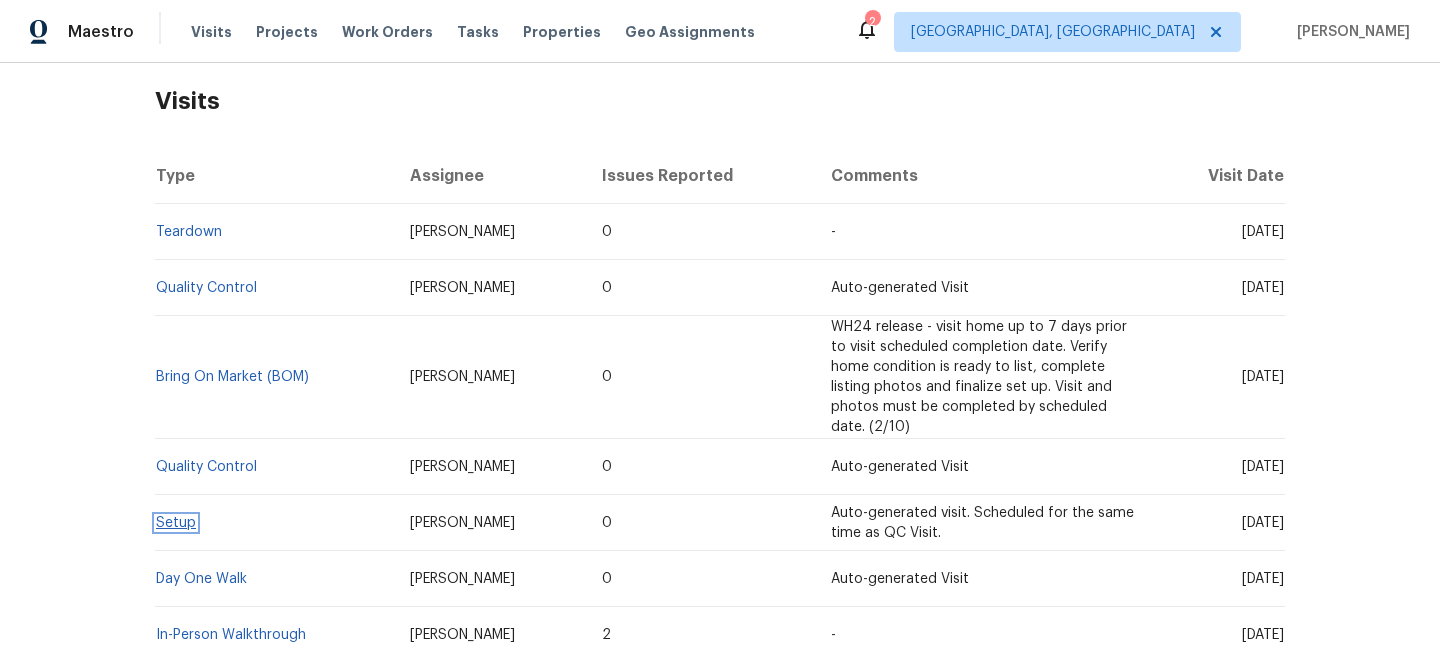 click on "Setup" at bounding box center [176, 523] 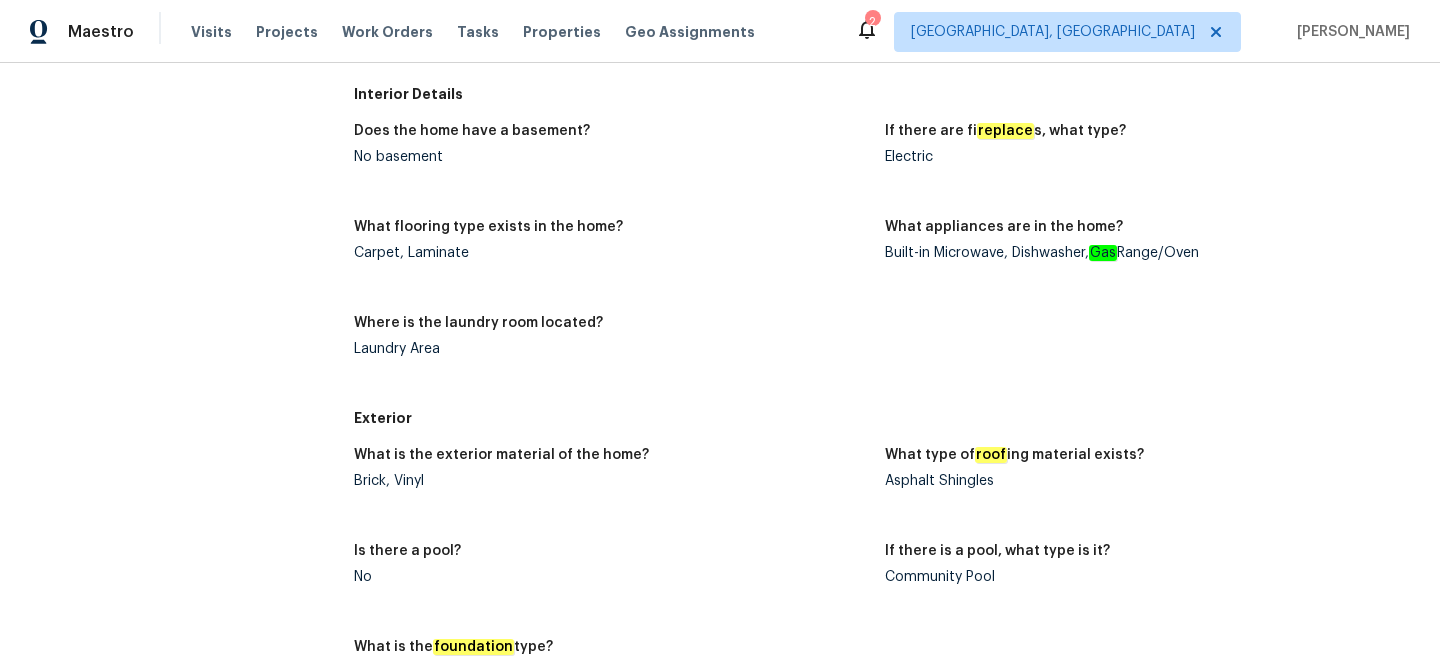 scroll, scrollTop: 584, scrollLeft: 0, axis: vertical 